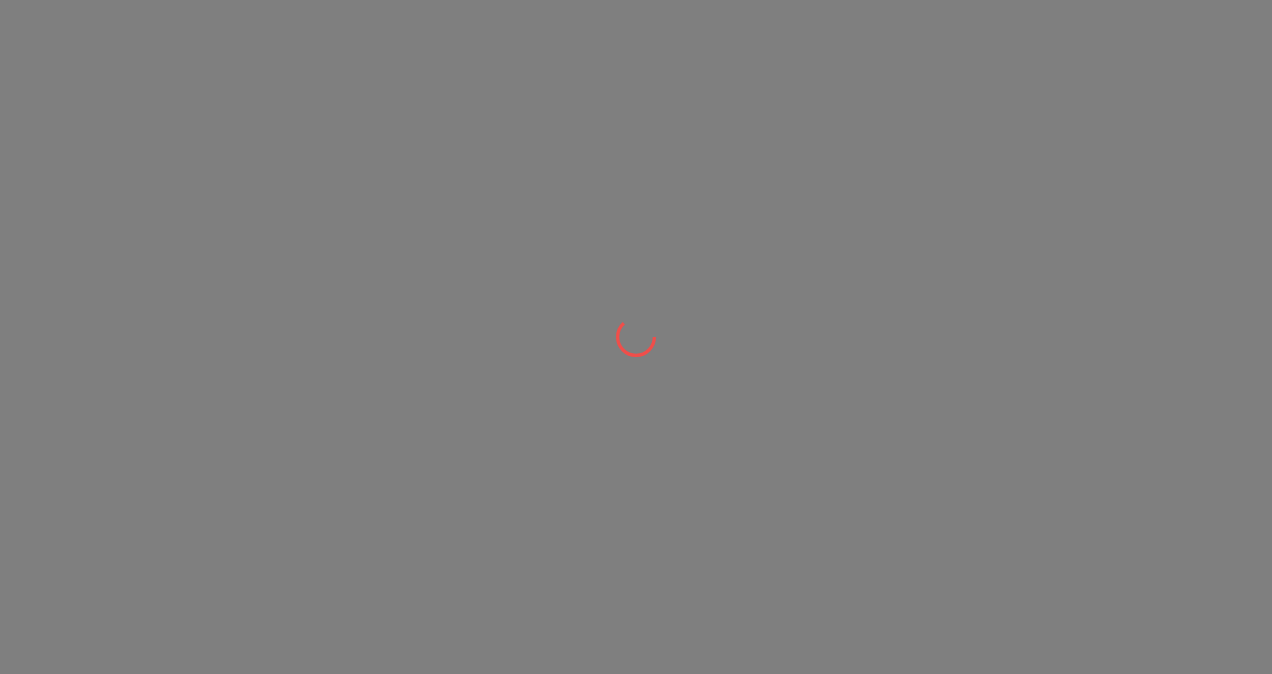 scroll, scrollTop: 0, scrollLeft: 0, axis: both 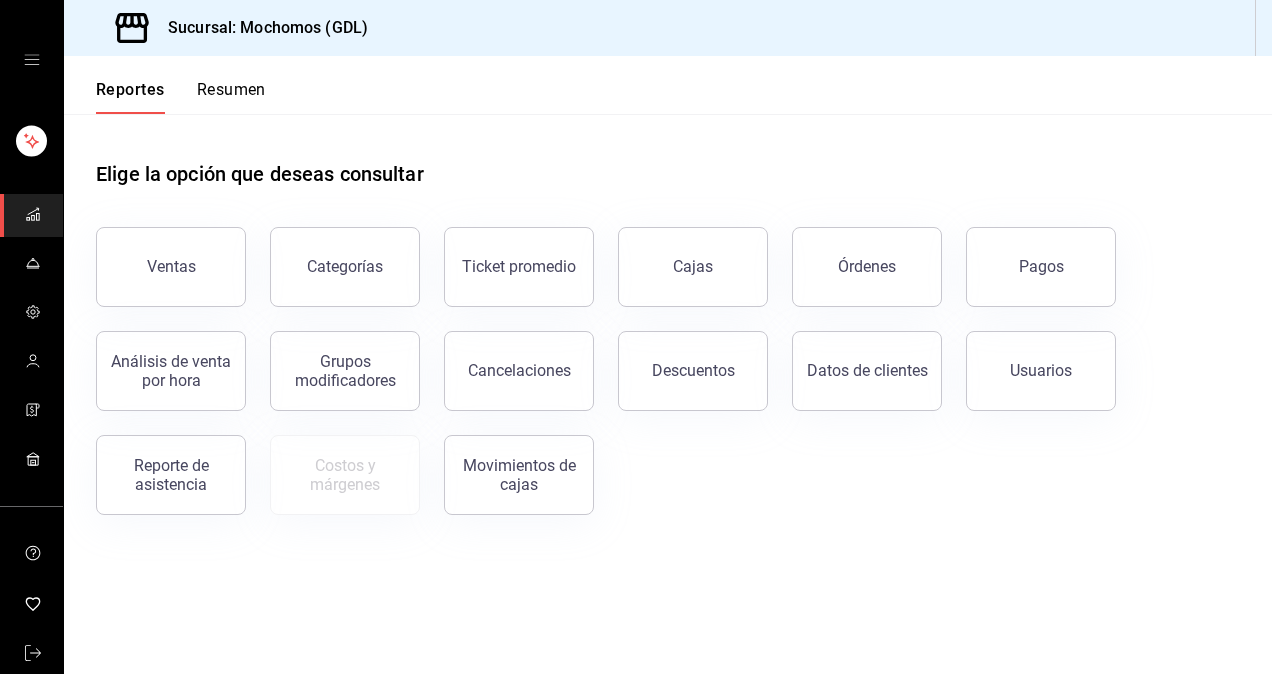 click at bounding box center (33, 215) 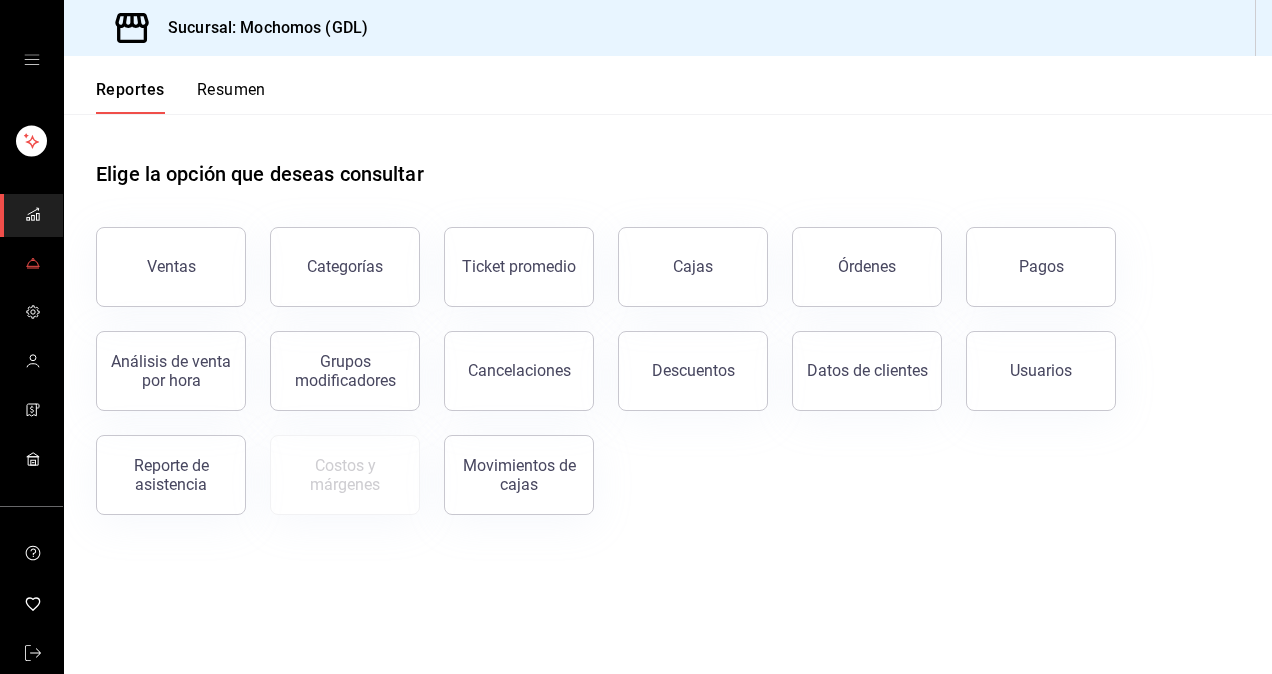 click 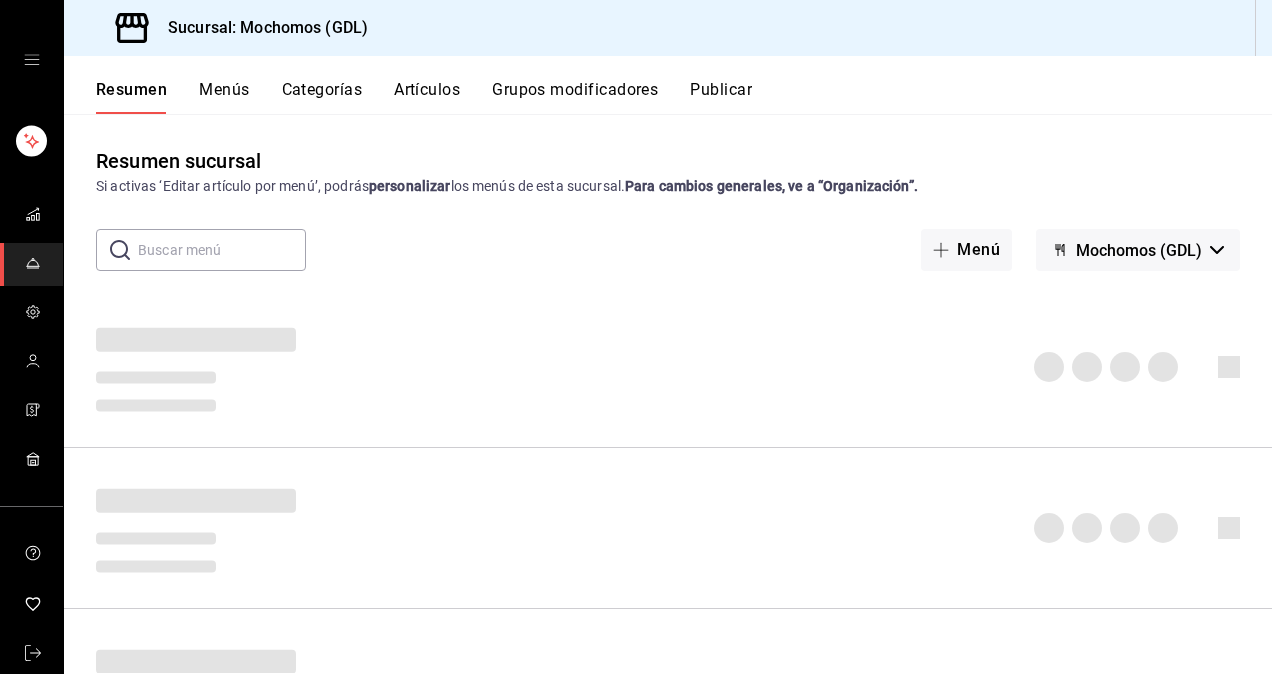 click 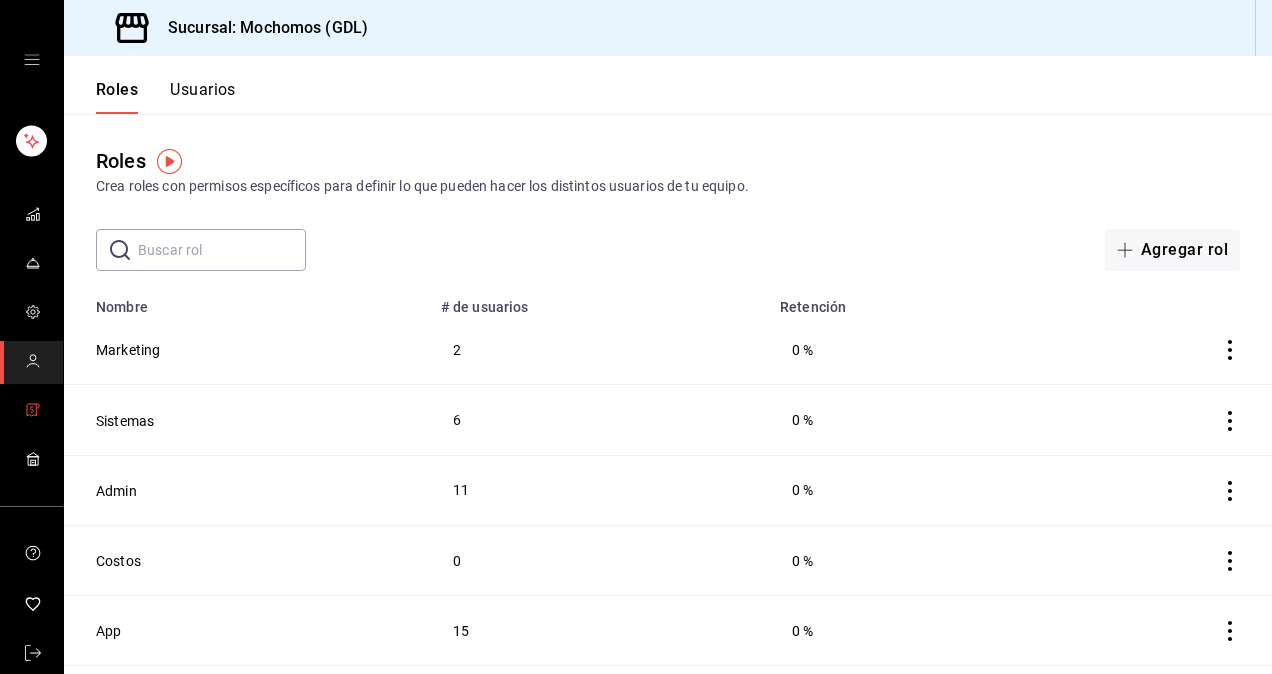 click at bounding box center (33, 411) 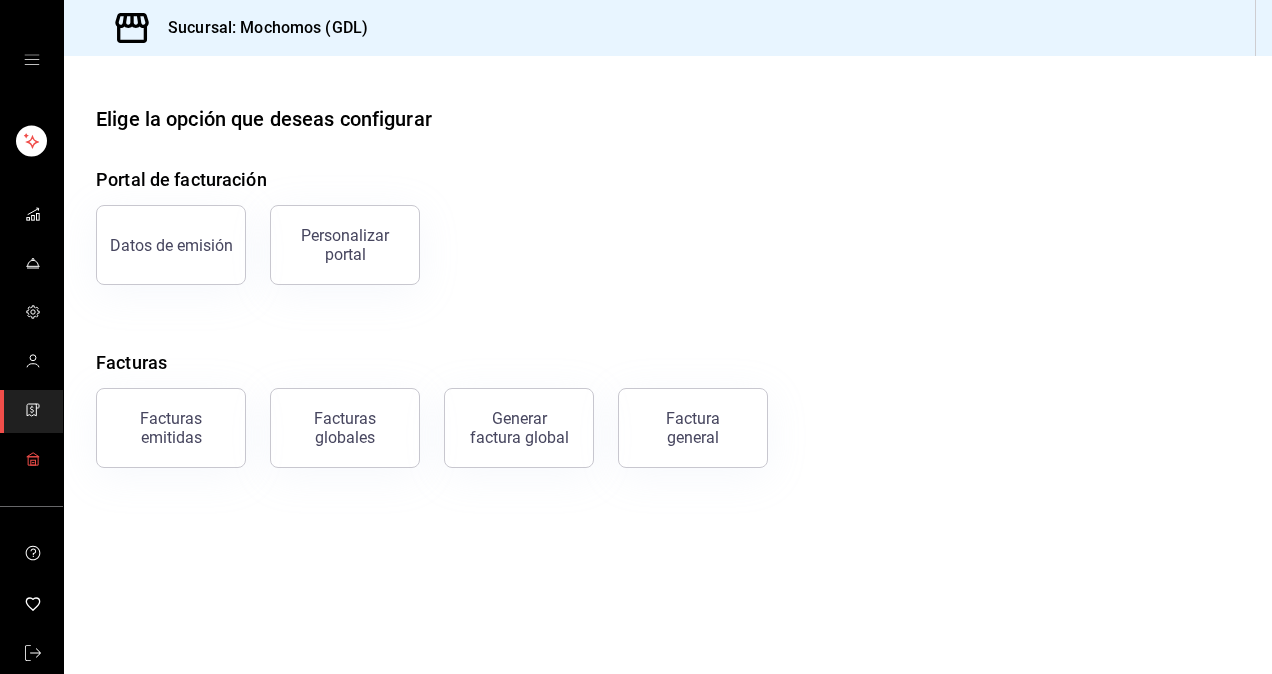 click at bounding box center [33, 460] 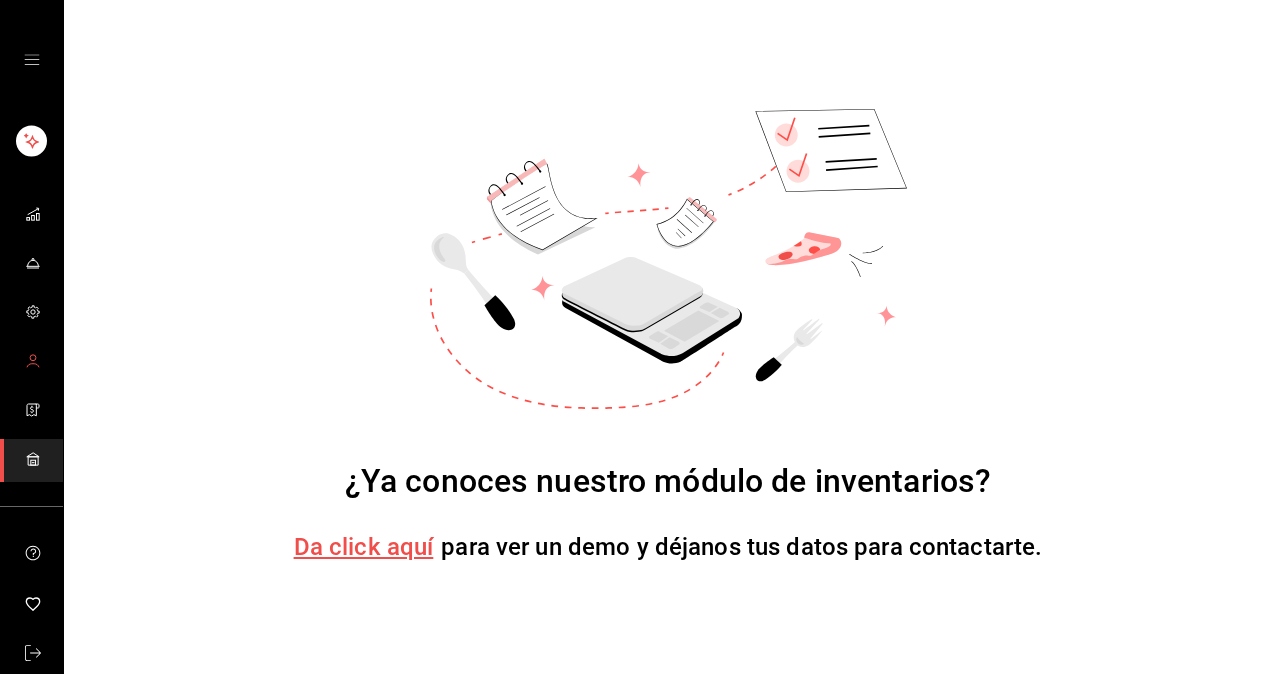 click 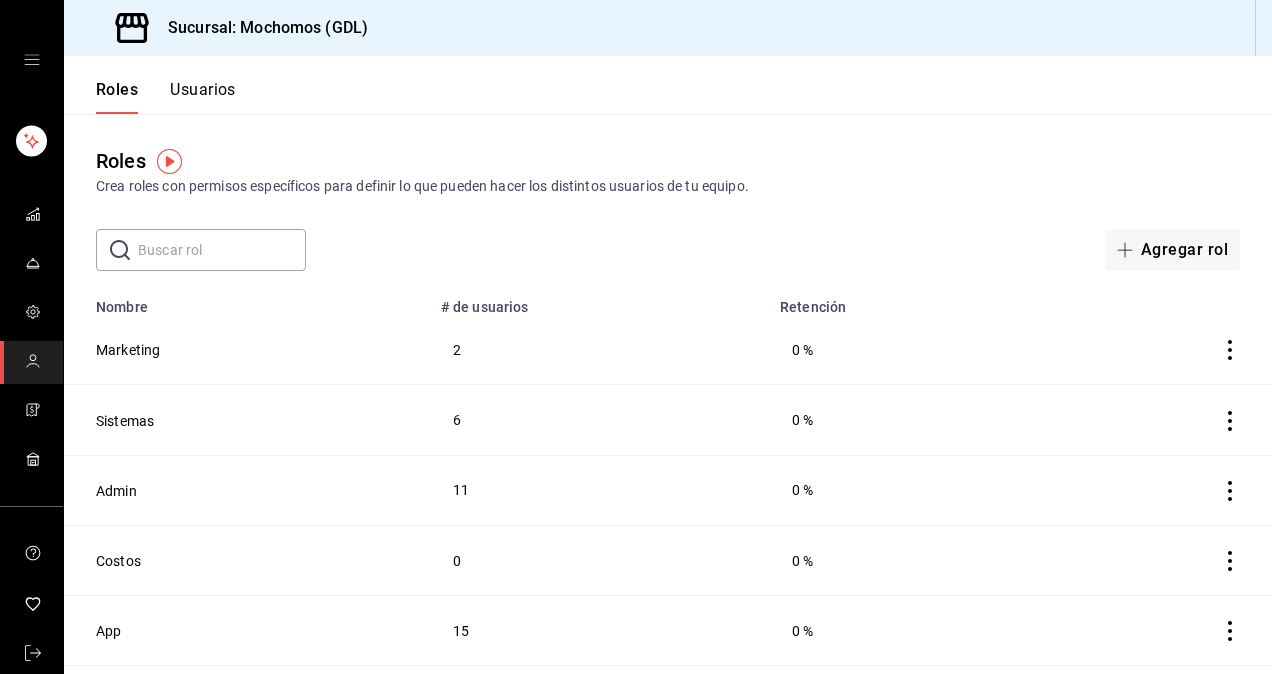 click on "Usuarios" at bounding box center (203, 97) 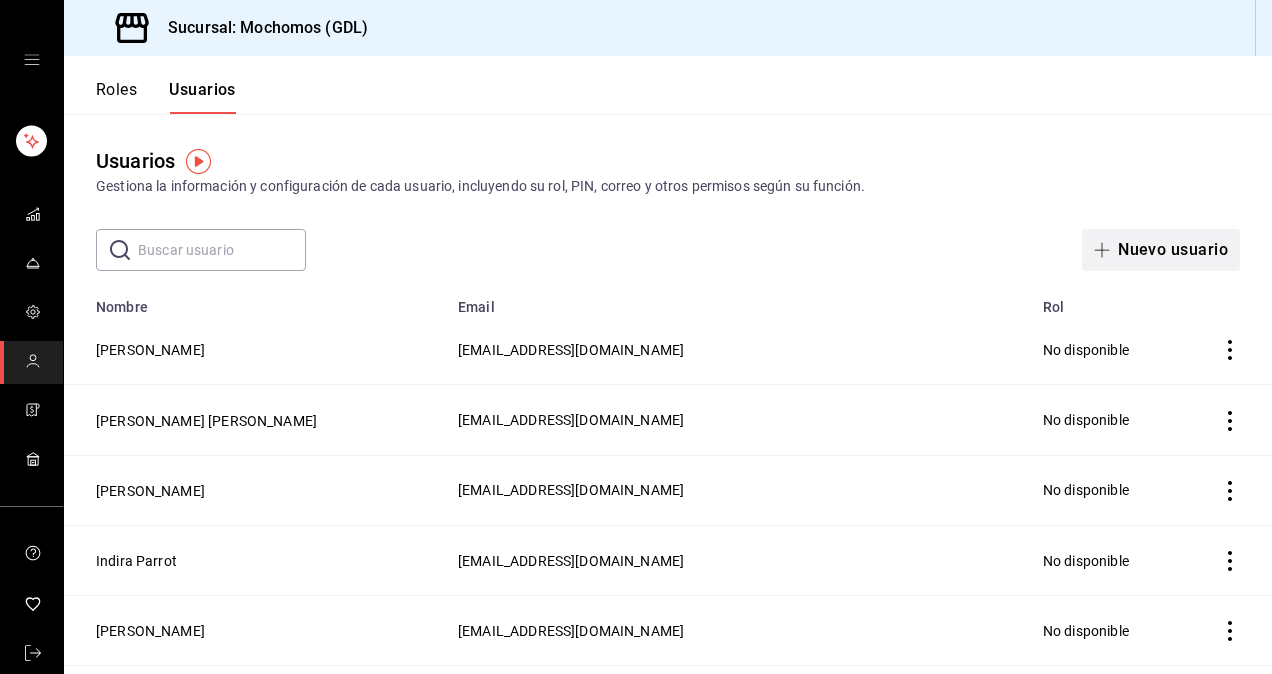 click on "Nuevo usuario" at bounding box center (1161, 250) 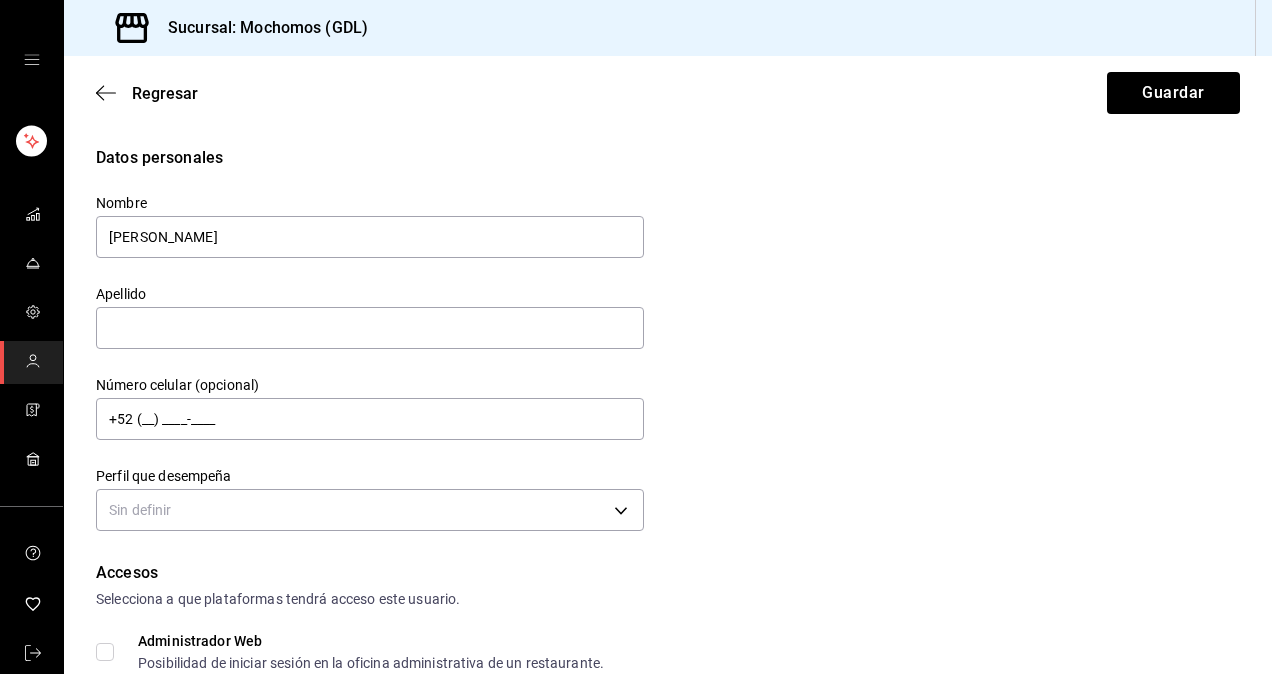 type on "[PERSON_NAME]" 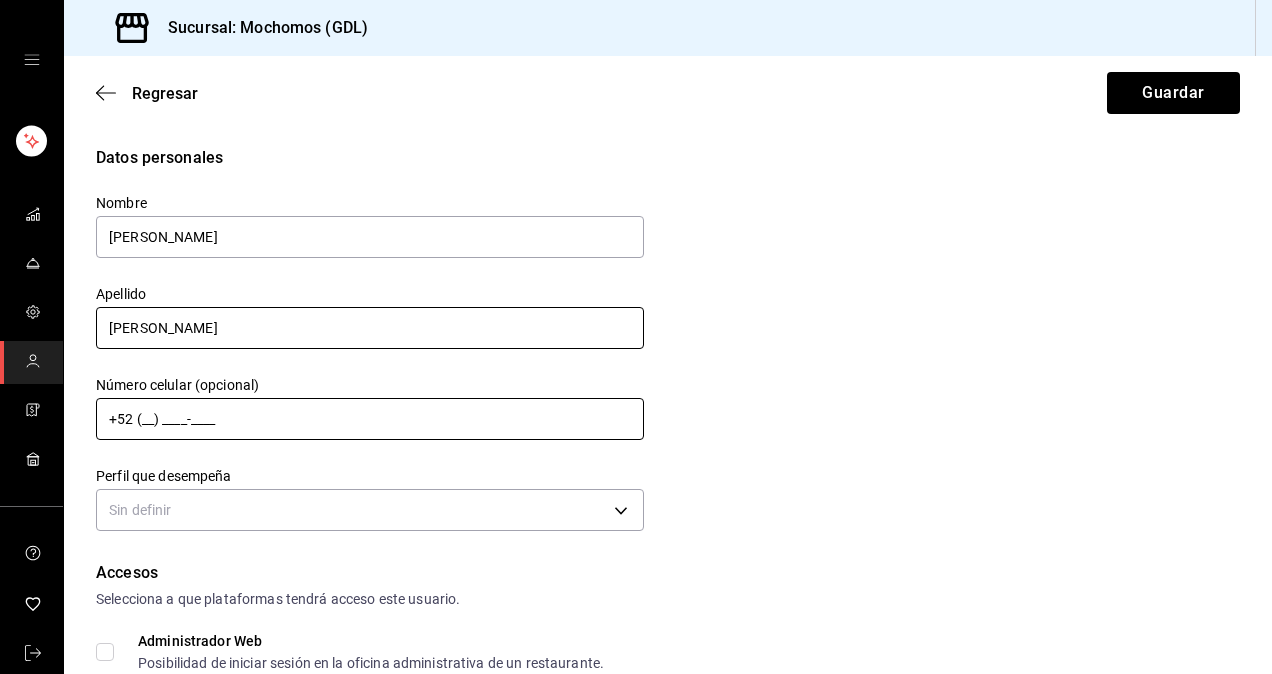 type on "[PERSON_NAME]" 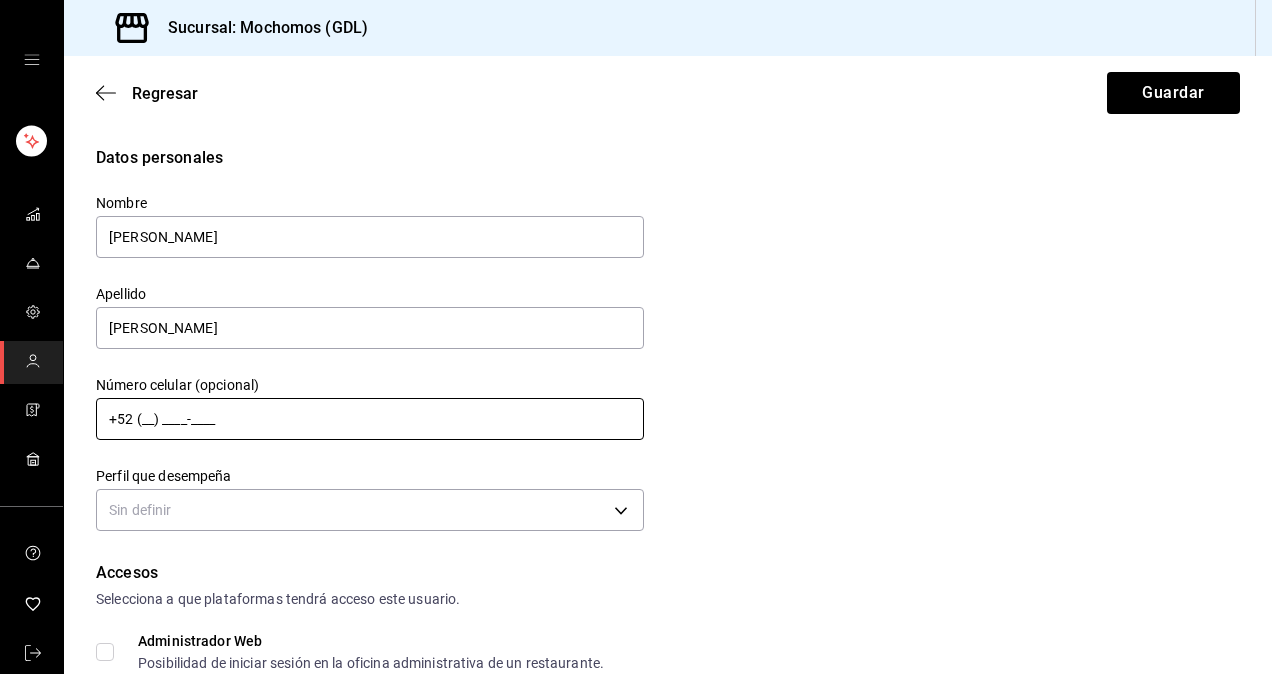 click on "+52 (__) ____-____" at bounding box center (370, 419) 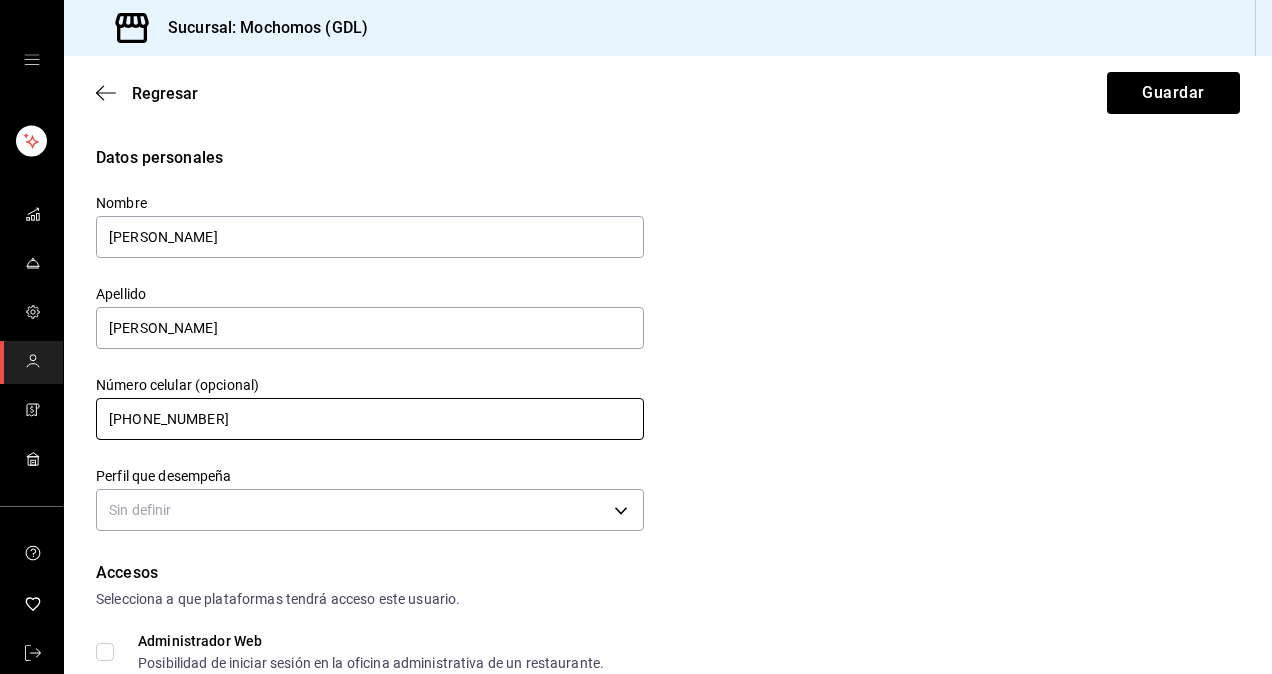 type on "[PHONE_NUMBER]" 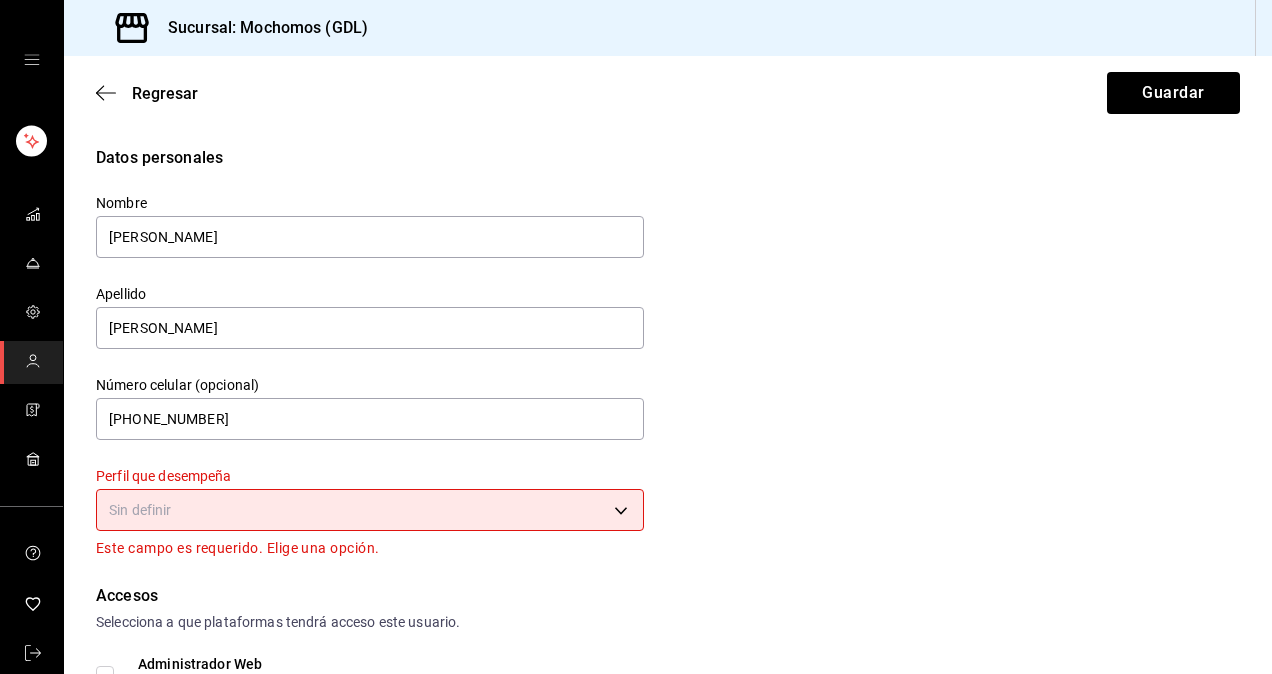 click on "Sucursal: Mochomos (GDL) Regresar Guardar Datos personales Nombre [PERSON_NAME] [PERSON_NAME] Número celular (opcional) [PHONE_NUMBER] Perfil que desempeña Sin definir Este campo es requerido. Elige una opción. Accesos Selecciona a que plataformas tendrá acceso este usuario. Administrador Web Posibilidad de iniciar sesión en la oficina administrativa de un restaurante.  Acceso al Punto de venta Posibilidad de autenticarse en el POS mediante PIN.  Iniciar sesión en terminal (correo electrónico o QR) Los usuarios podrán iniciar sesión y aceptar términos y condiciones en la terminal. Acceso uso de terminal Los usuarios podrán acceder y utilizar la terminal para visualizar y procesar pagos de sus órdenes. Correo electrónico Se volverá obligatorio [PERSON_NAME] ciertos accesos activados. Contraseña Contraseña Repetir contraseña Repetir contraseña PIN Validar PIN ​ Generar PIN automático Notificaciones Selecciona que notificaciones quieres que reciba este usuario. [GEOGRAPHIC_DATA] Plan de Suscripción" at bounding box center (636, 337) 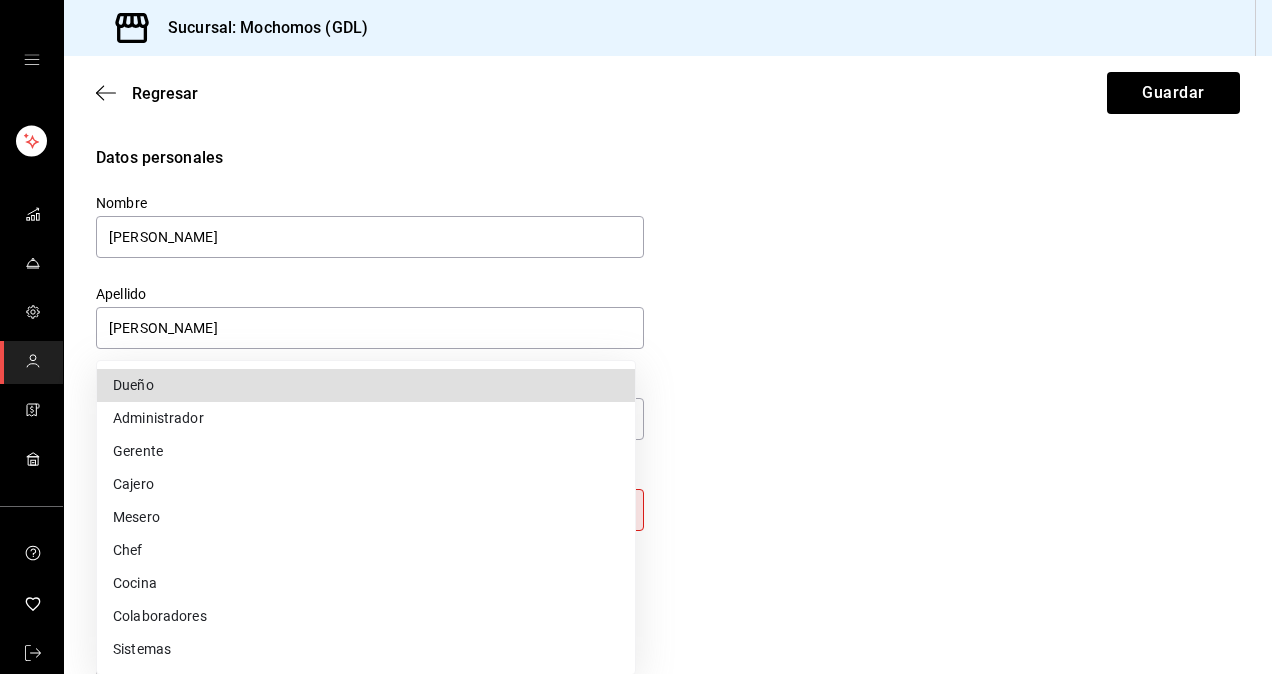 click on "Mesero" at bounding box center (366, 517) 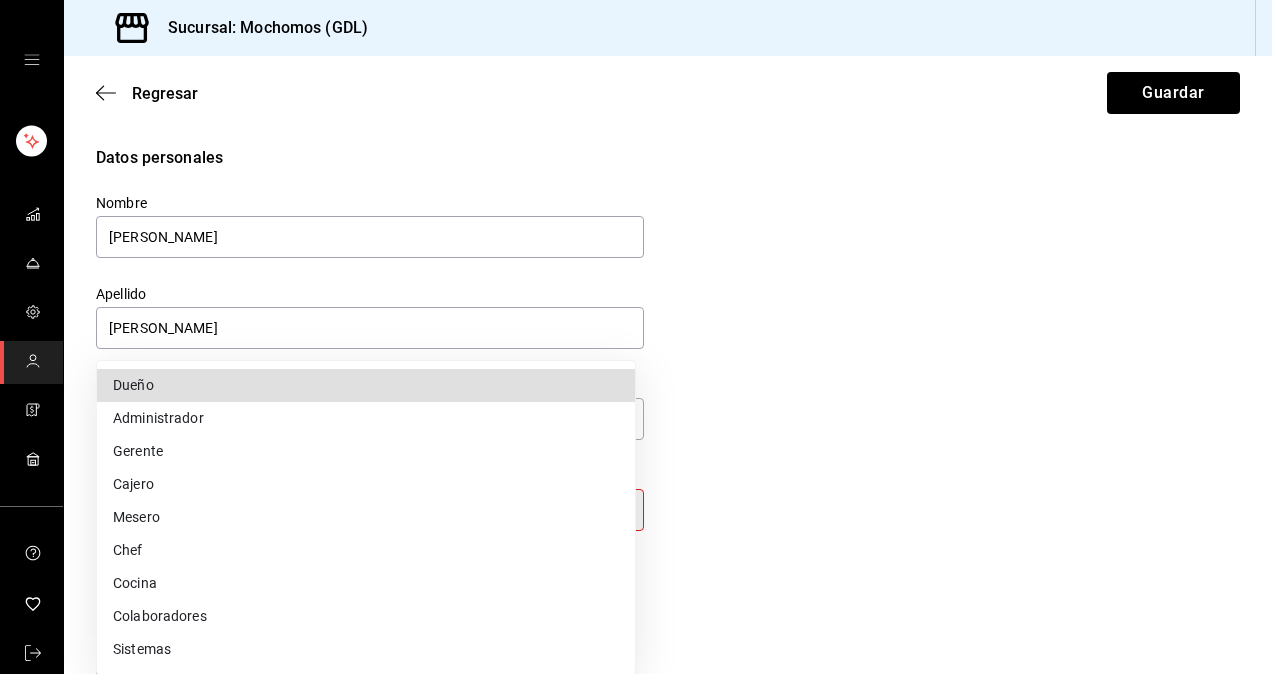 type on "WAITER" 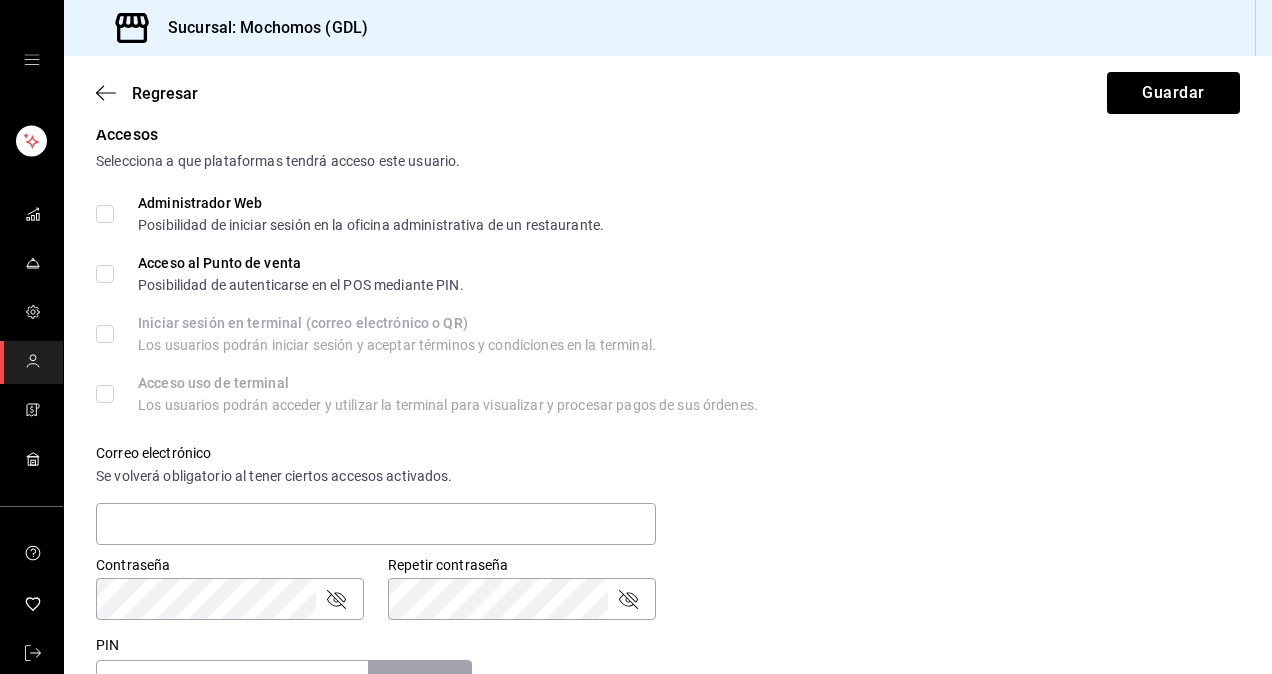 scroll, scrollTop: 435, scrollLeft: 0, axis: vertical 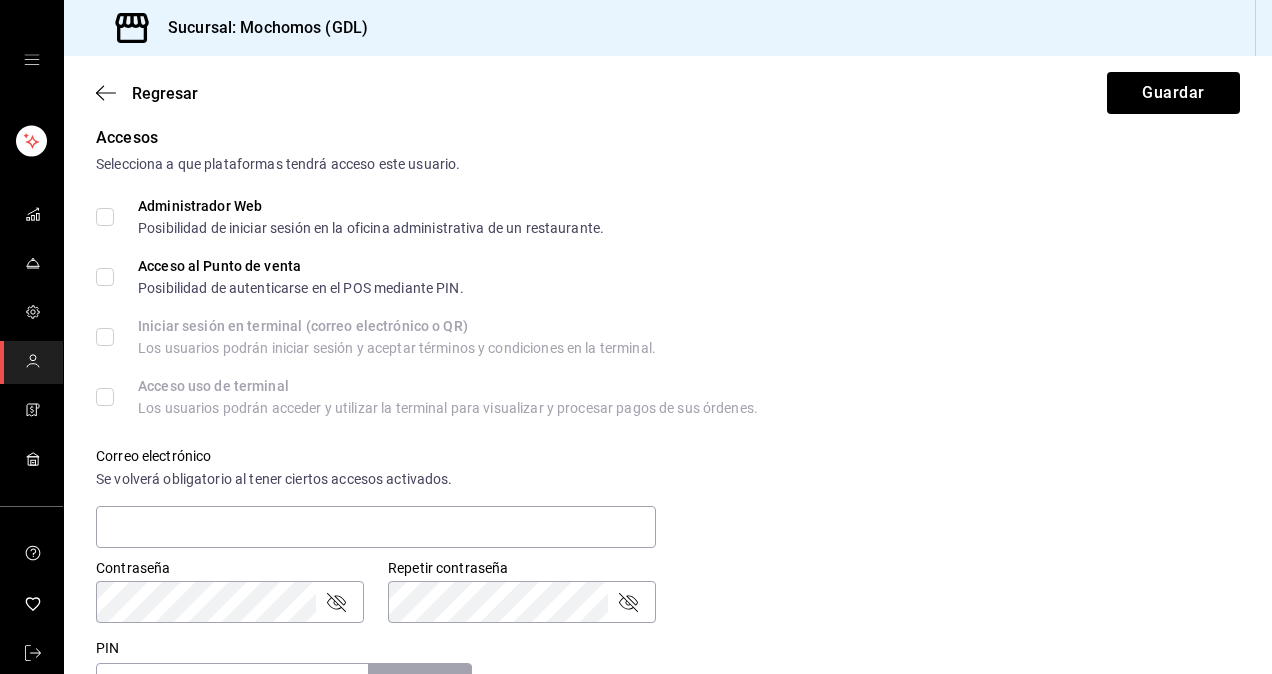 click on "Acceso al Punto de venta Posibilidad de autenticarse en el POS mediante PIN." at bounding box center [105, 277] 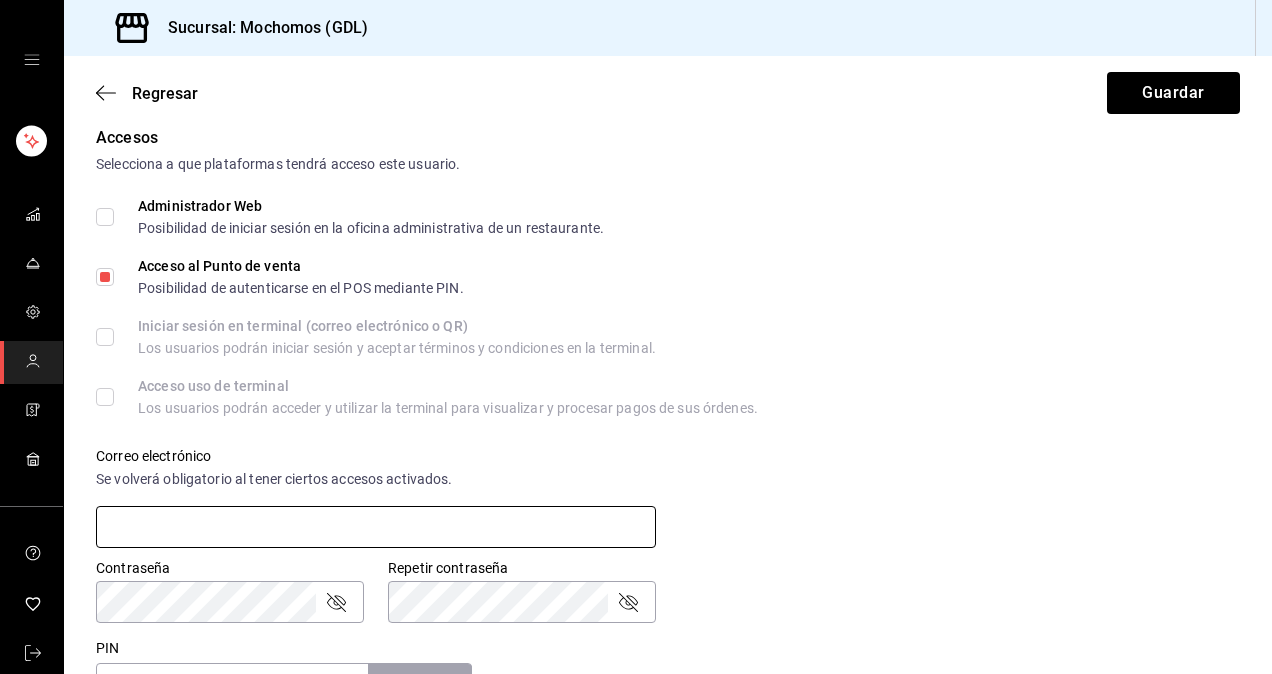 click at bounding box center [376, 527] 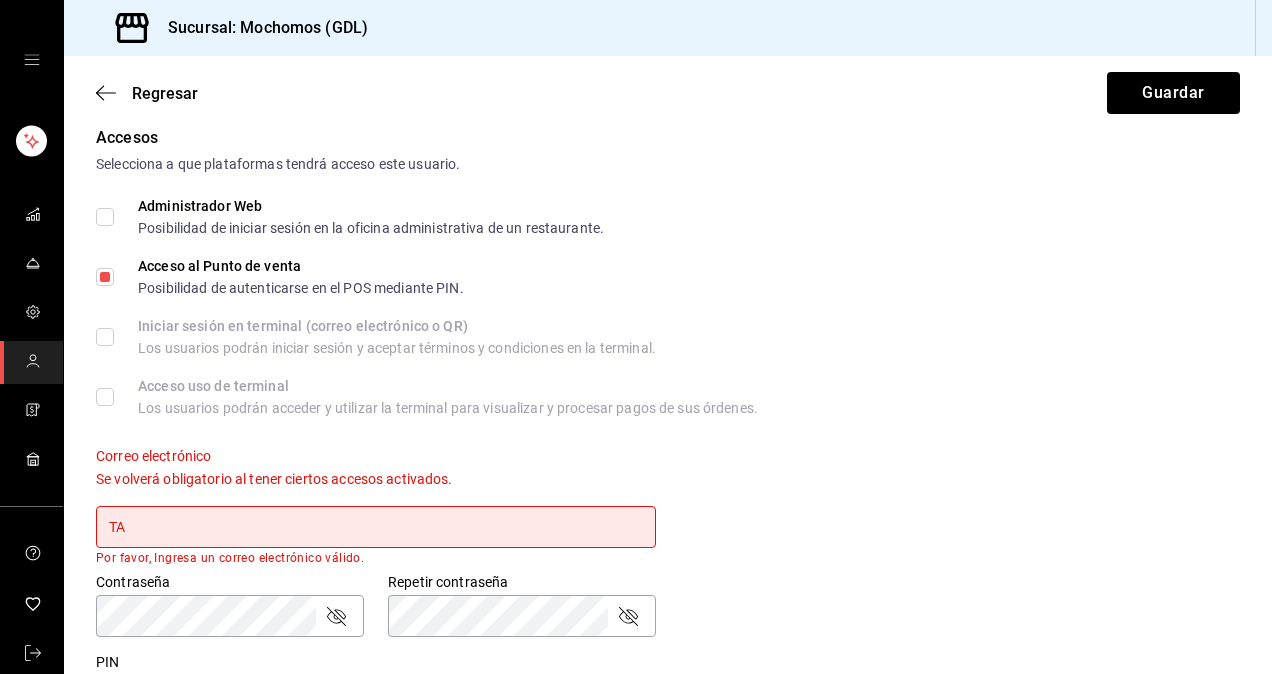 type on "T" 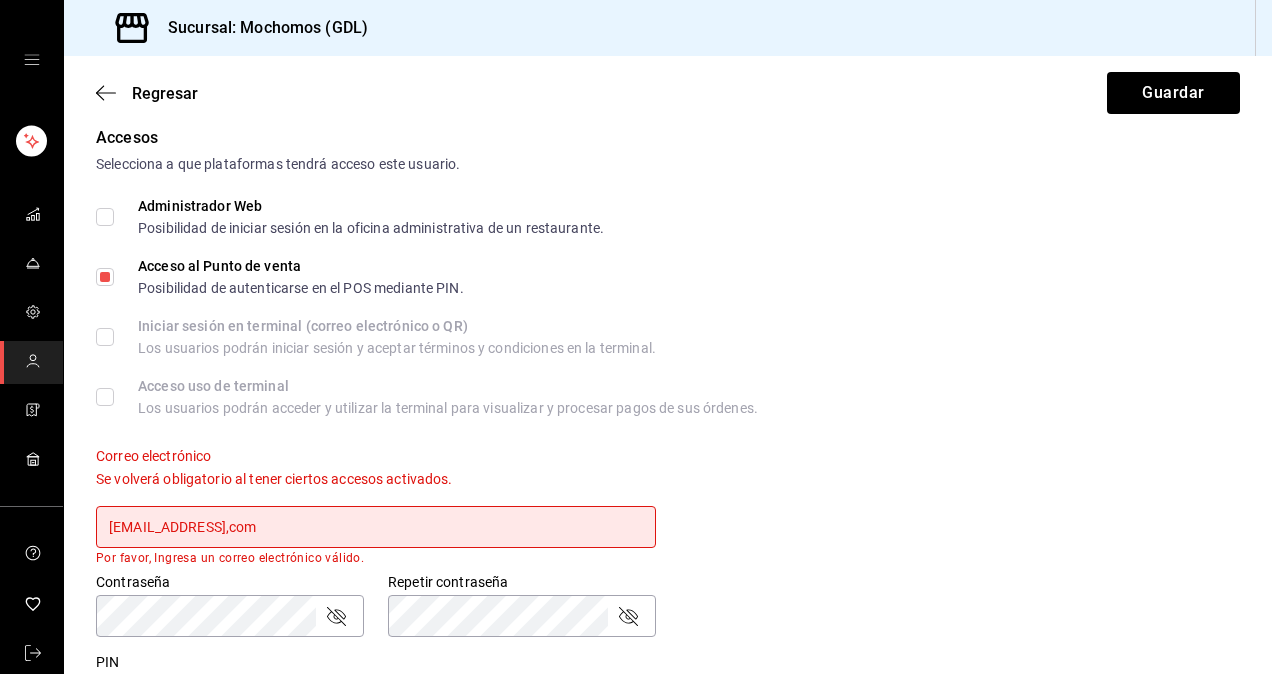 click on "[EMAIL_ADDRESS],com" at bounding box center [376, 527] 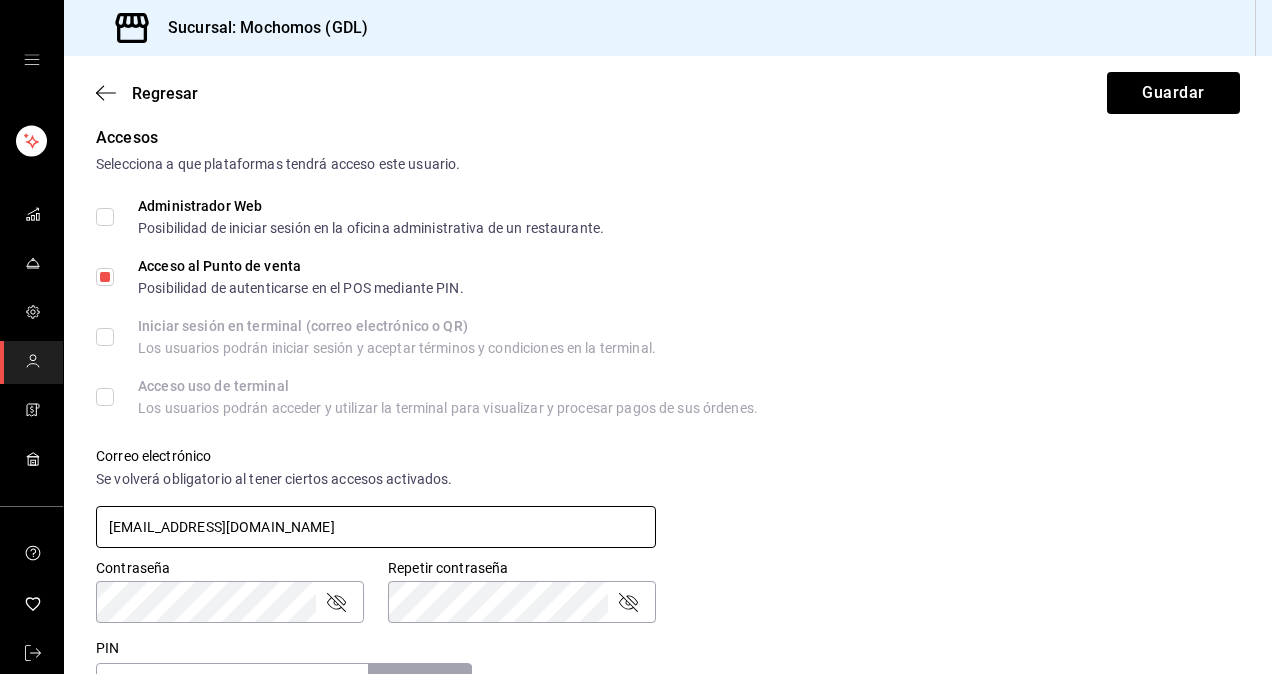 type on "[EMAIL_ADDRESS][DOMAIN_NAME]" 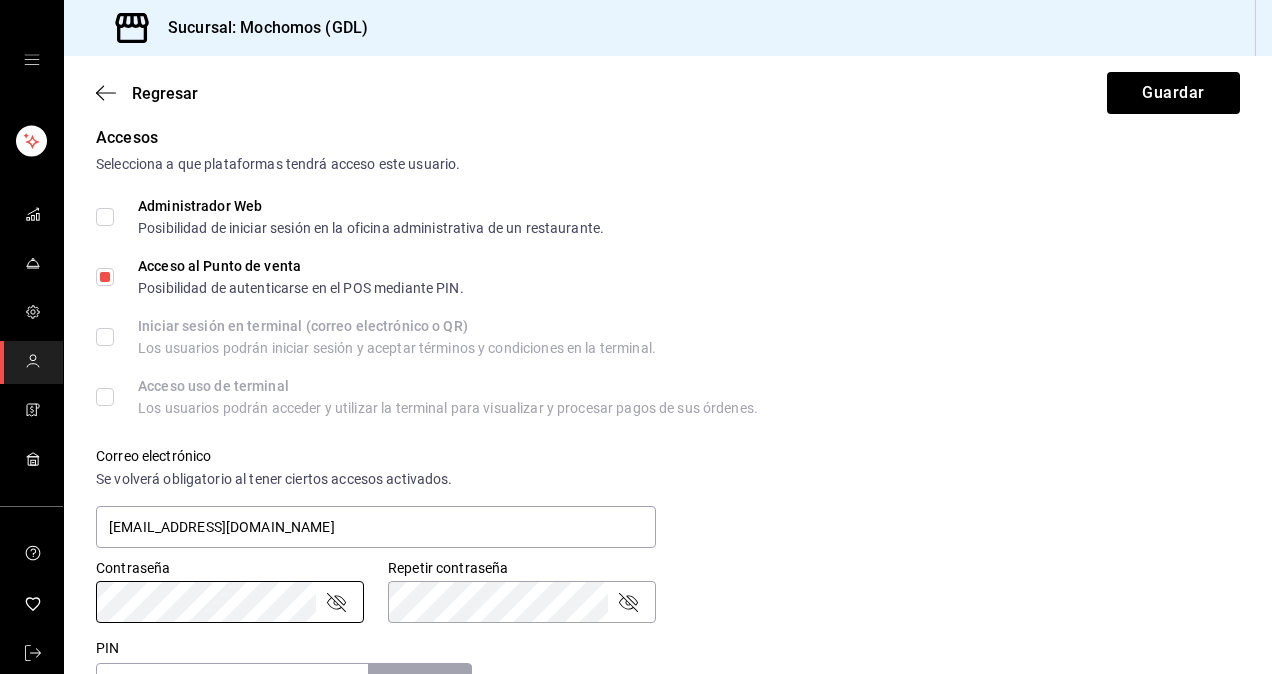 type 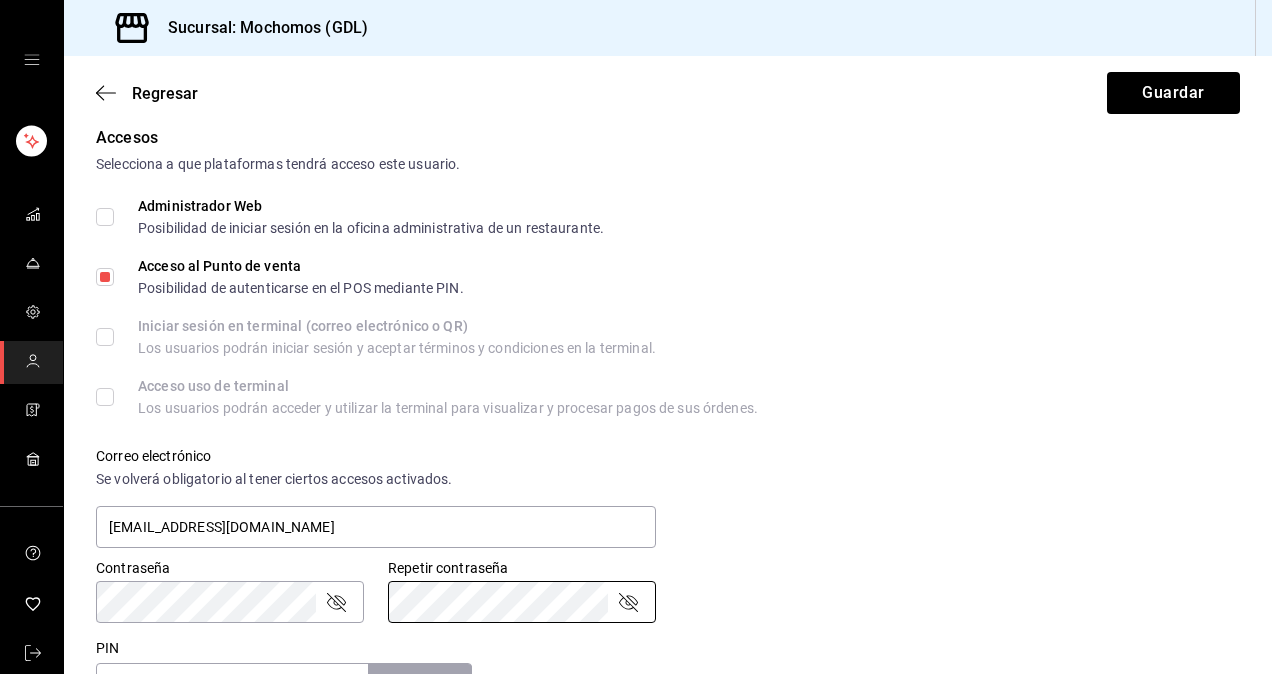 click on "Contraseña Contraseña Repetir contraseña Repetir contraseña" at bounding box center (656, 579) 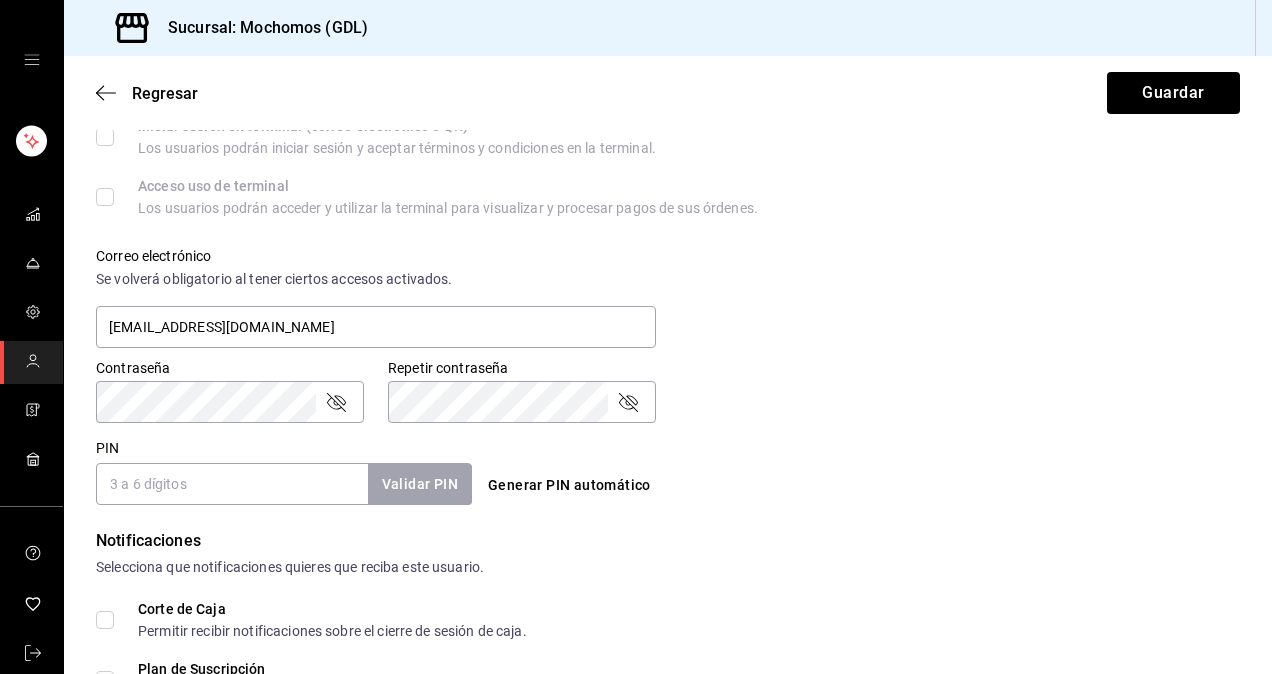 scroll, scrollTop: 675, scrollLeft: 0, axis: vertical 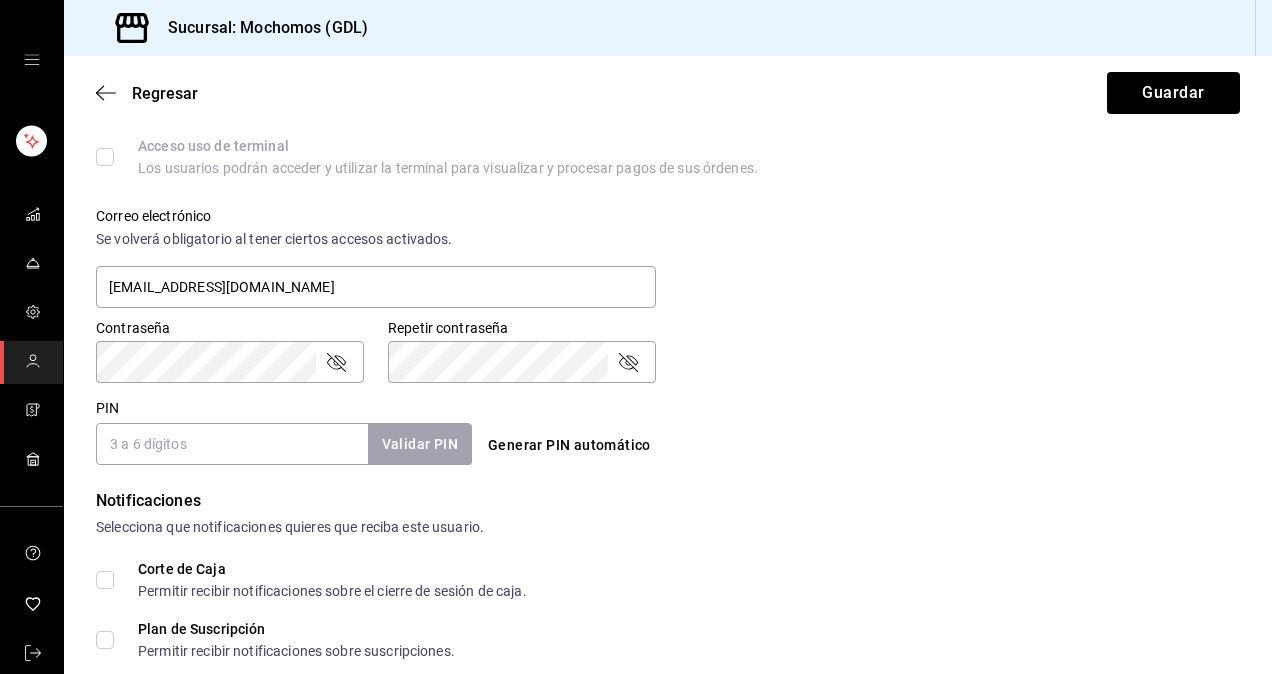 click on "PIN" at bounding box center [232, 444] 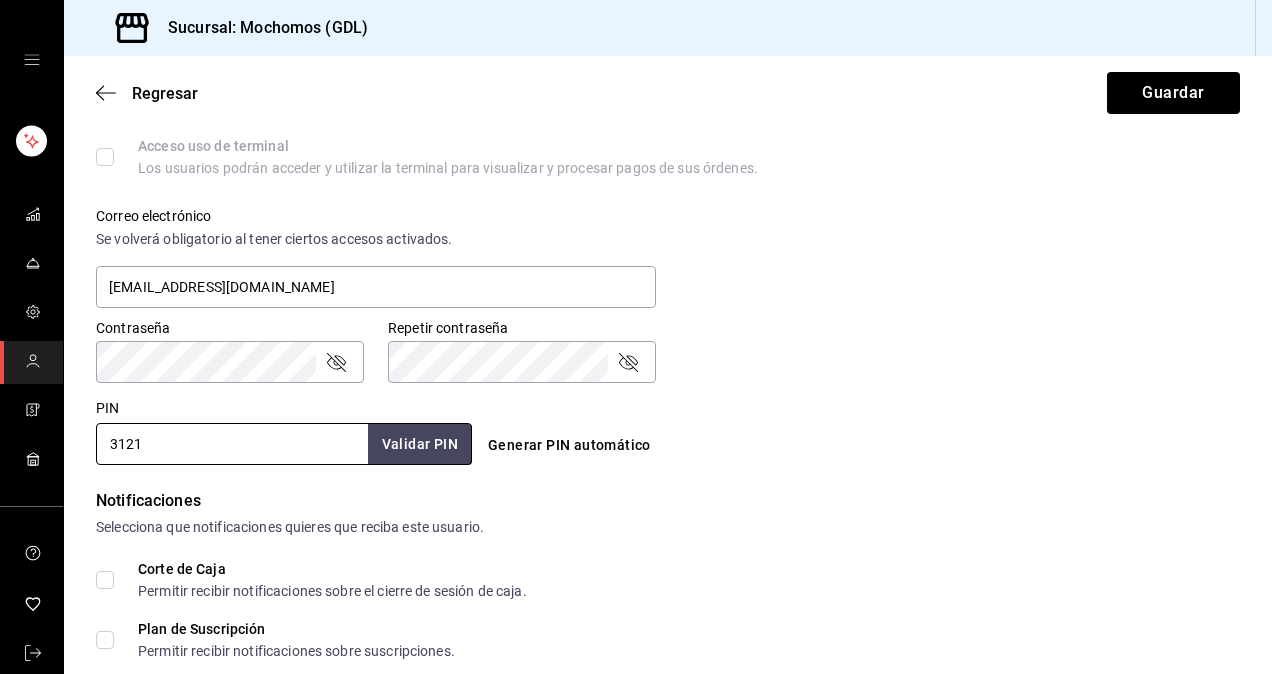 type on "3121" 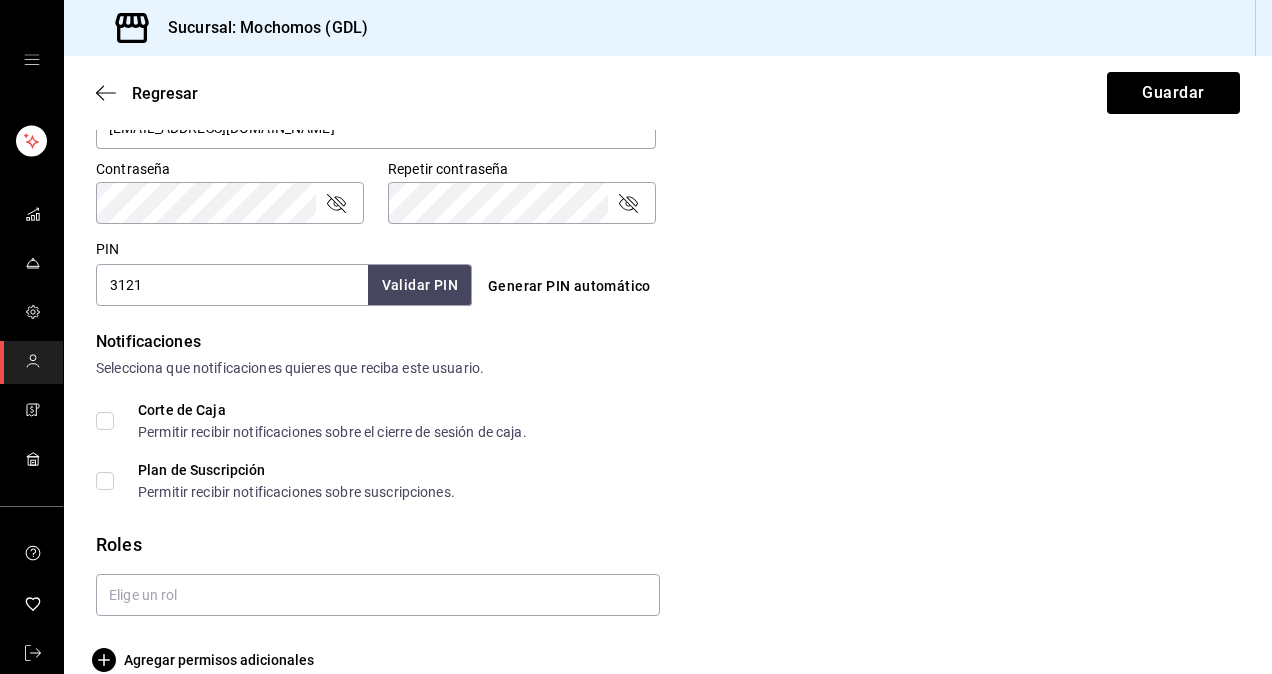 scroll, scrollTop: 864, scrollLeft: 0, axis: vertical 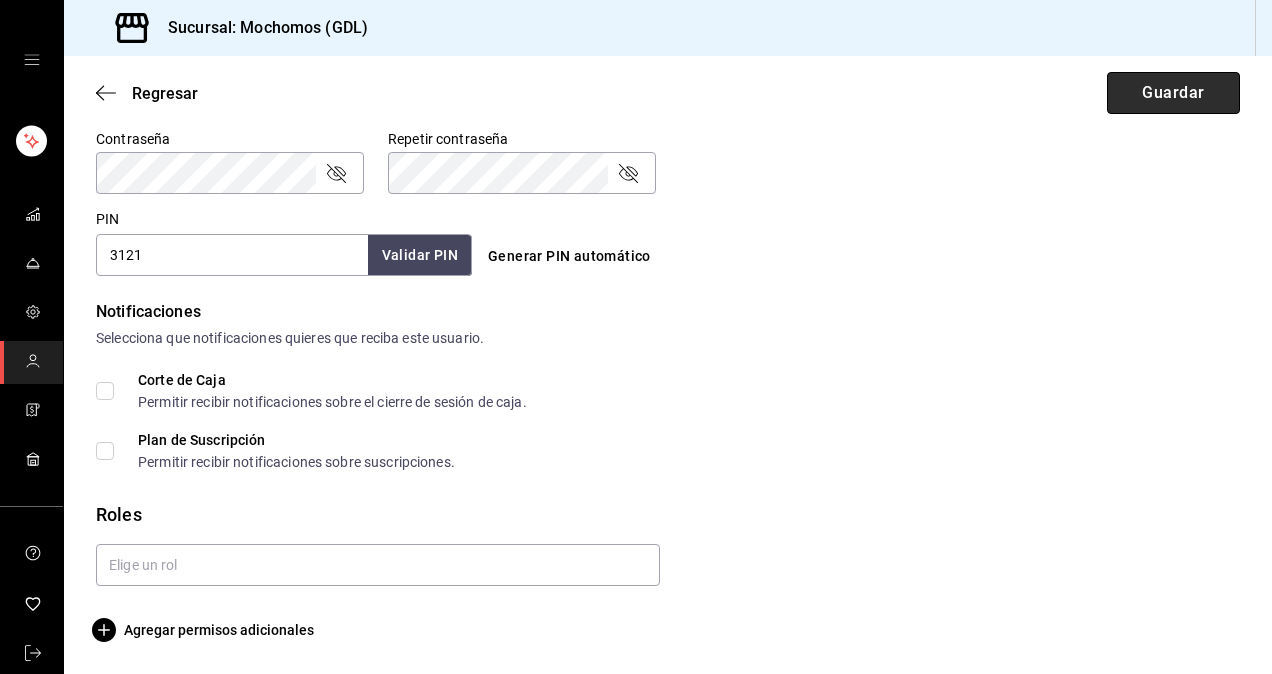 click on "Guardar" at bounding box center [1173, 93] 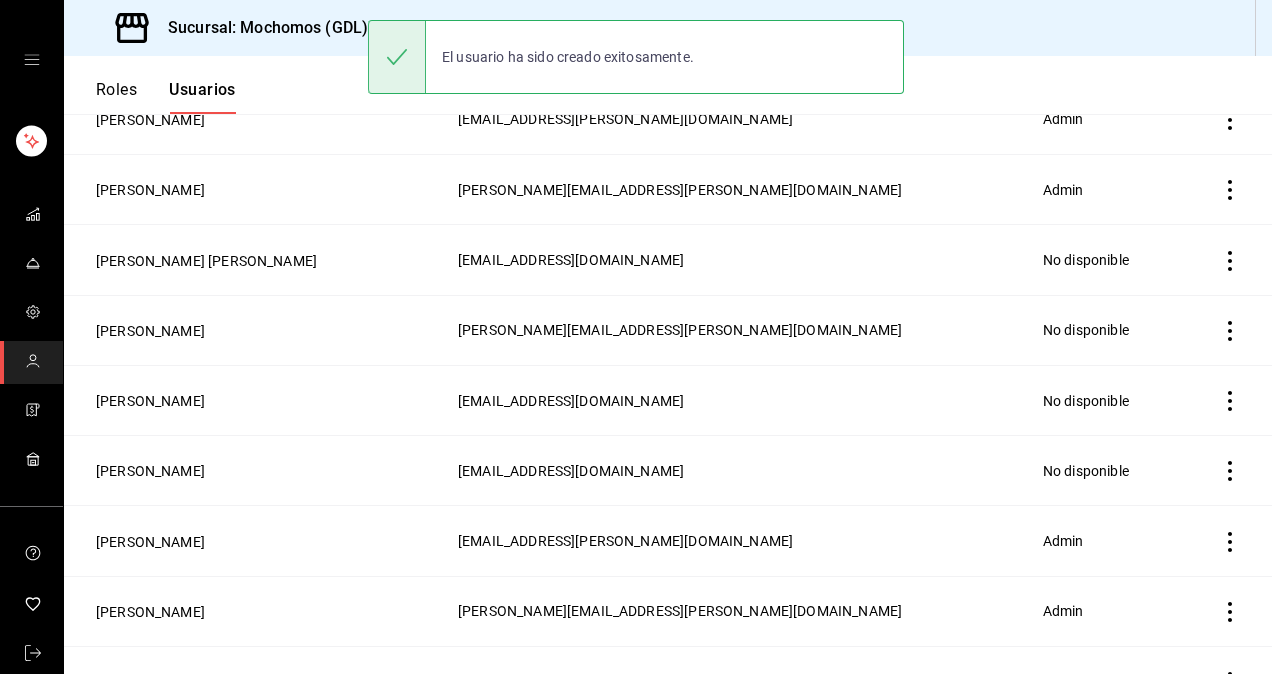 scroll, scrollTop: 933, scrollLeft: 0, axis: vertical 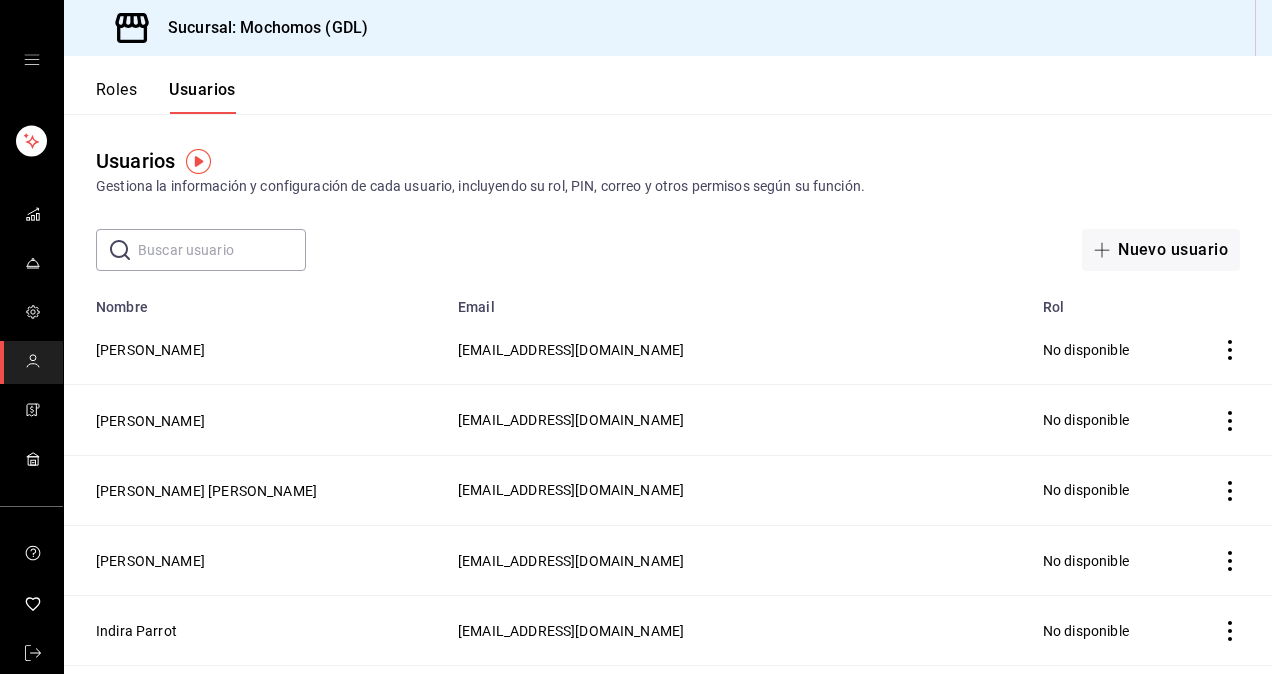 click 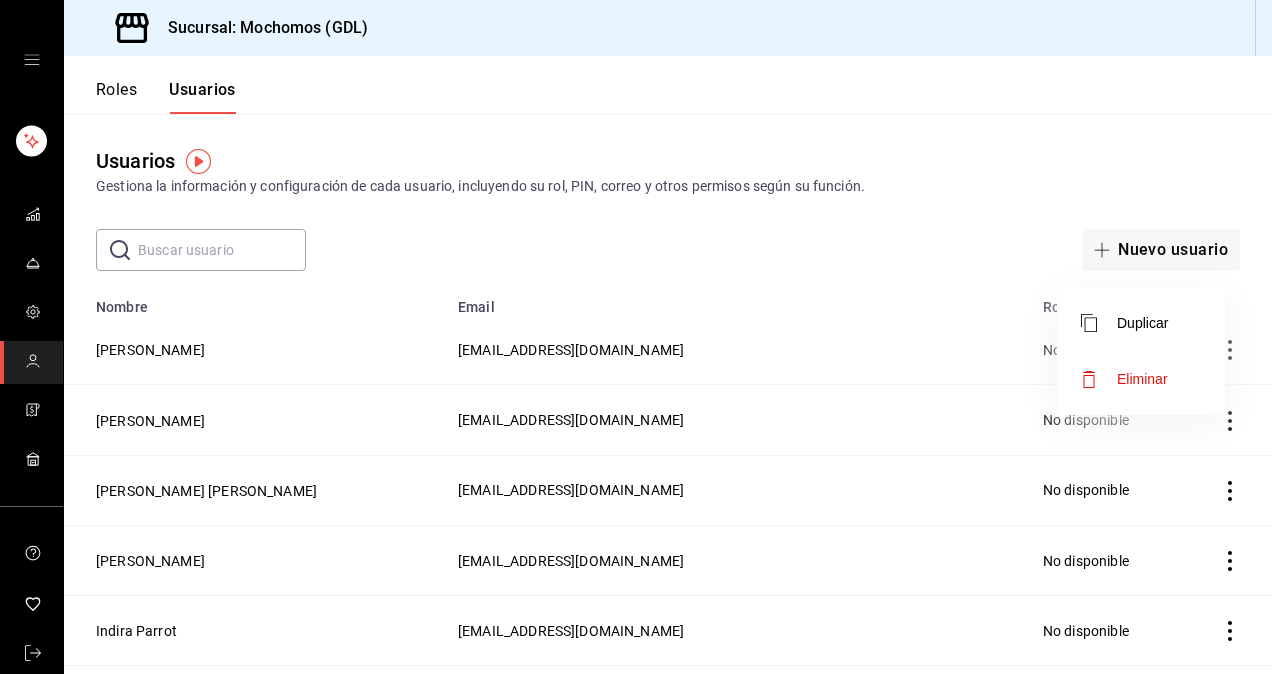 click at bounding box center (636, 337) 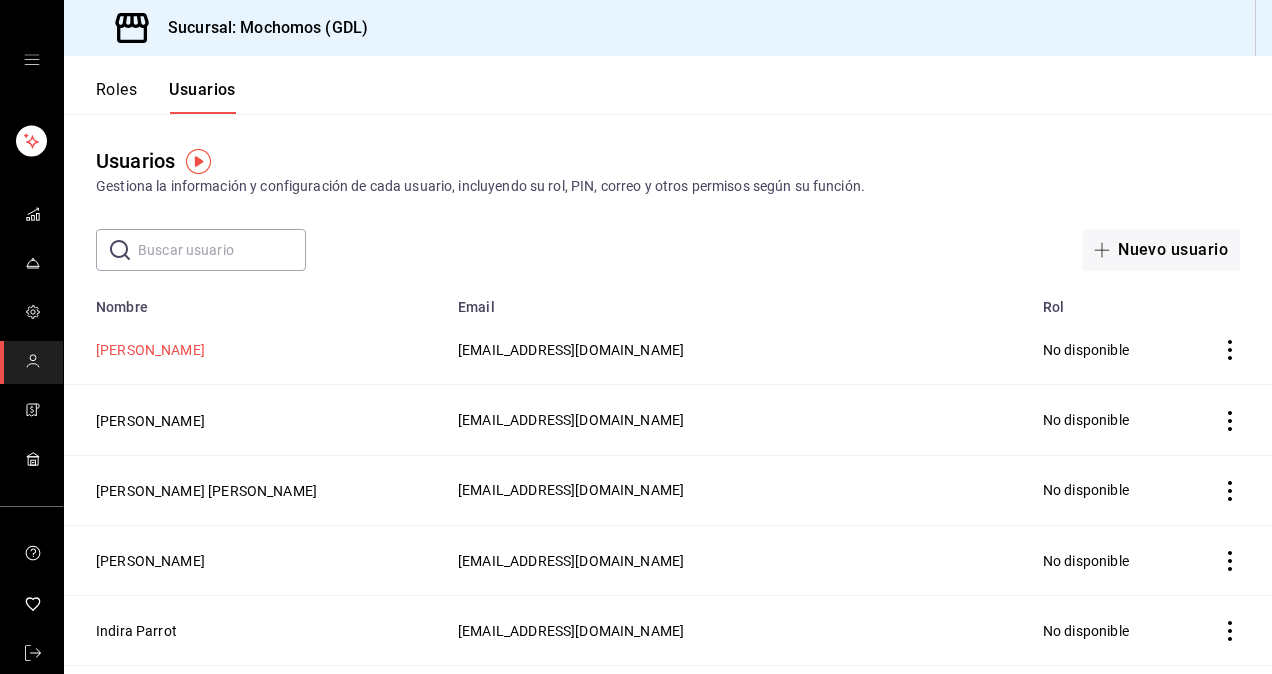 click on "[PERSON_NAME]" at bounding box center (150, 350) 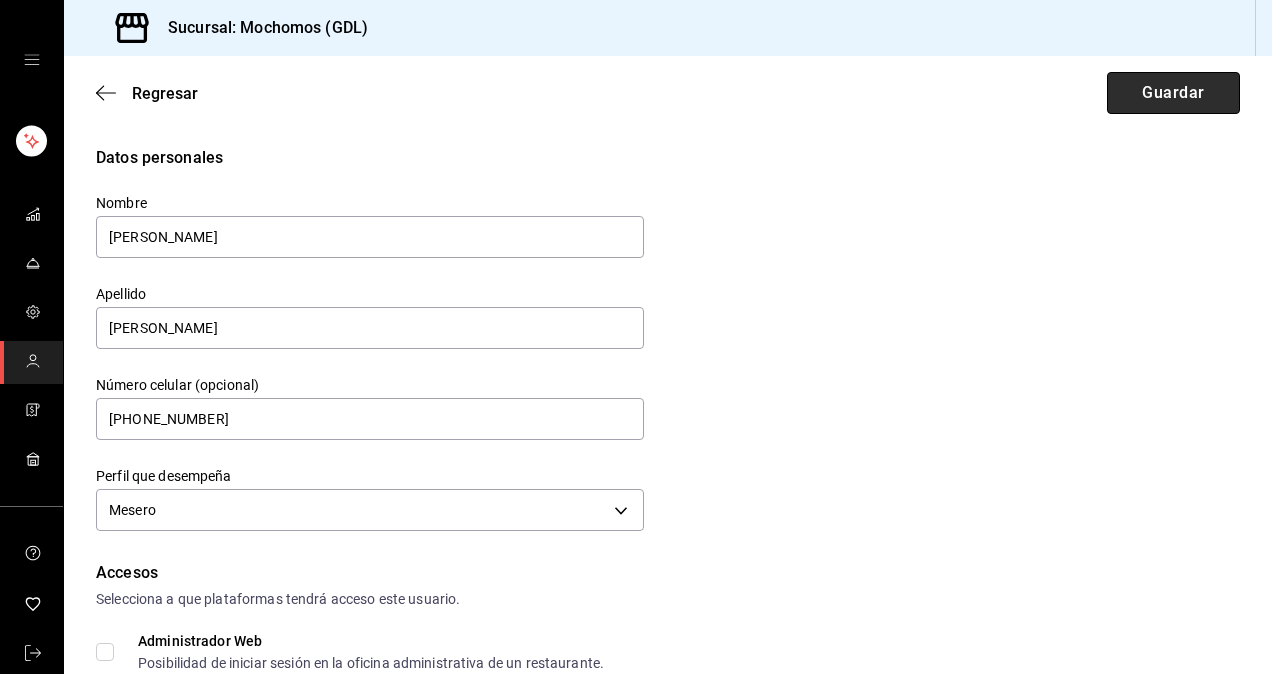 click on "Guardar" at bounding box center (1173, 93) 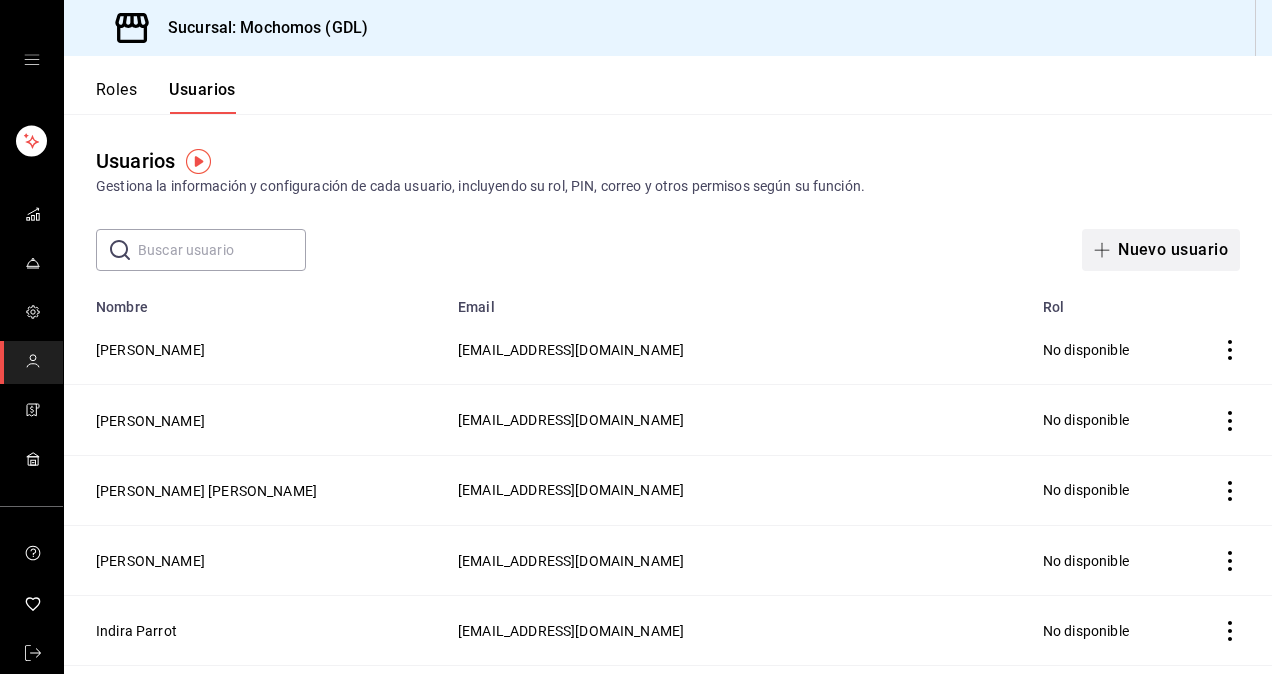 click on "Nuevo usuario" at bounding box center [1161, 250] 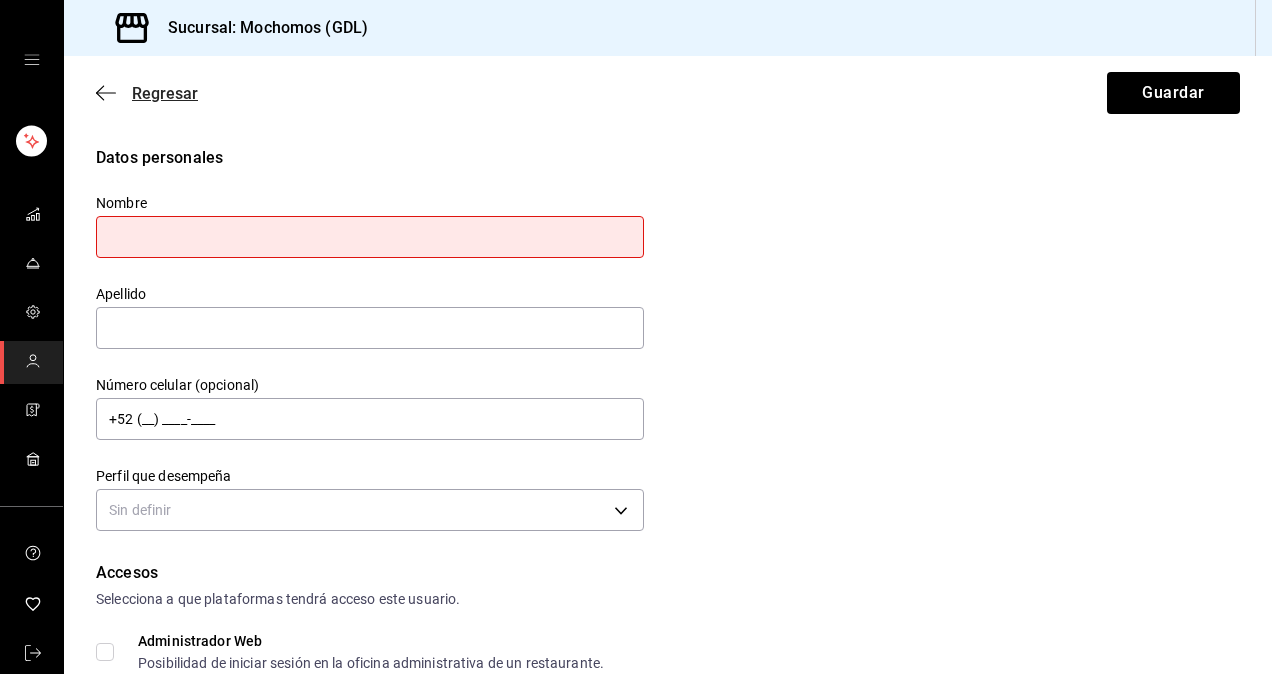 click 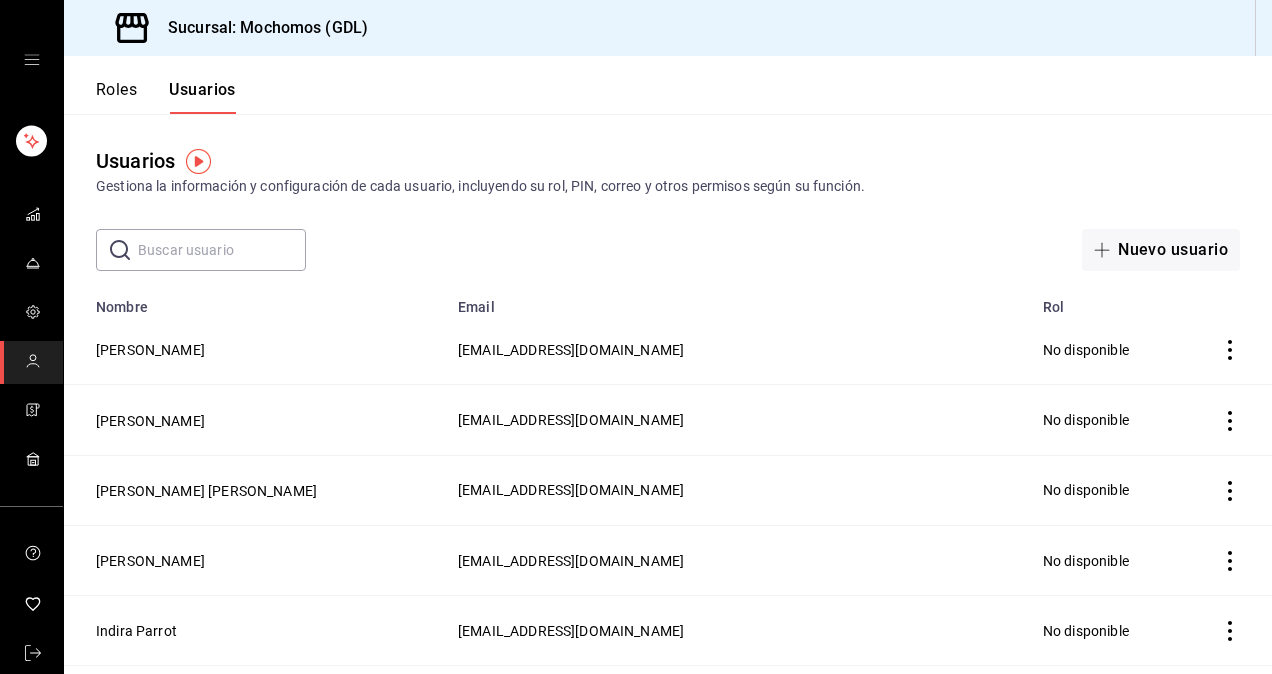 click 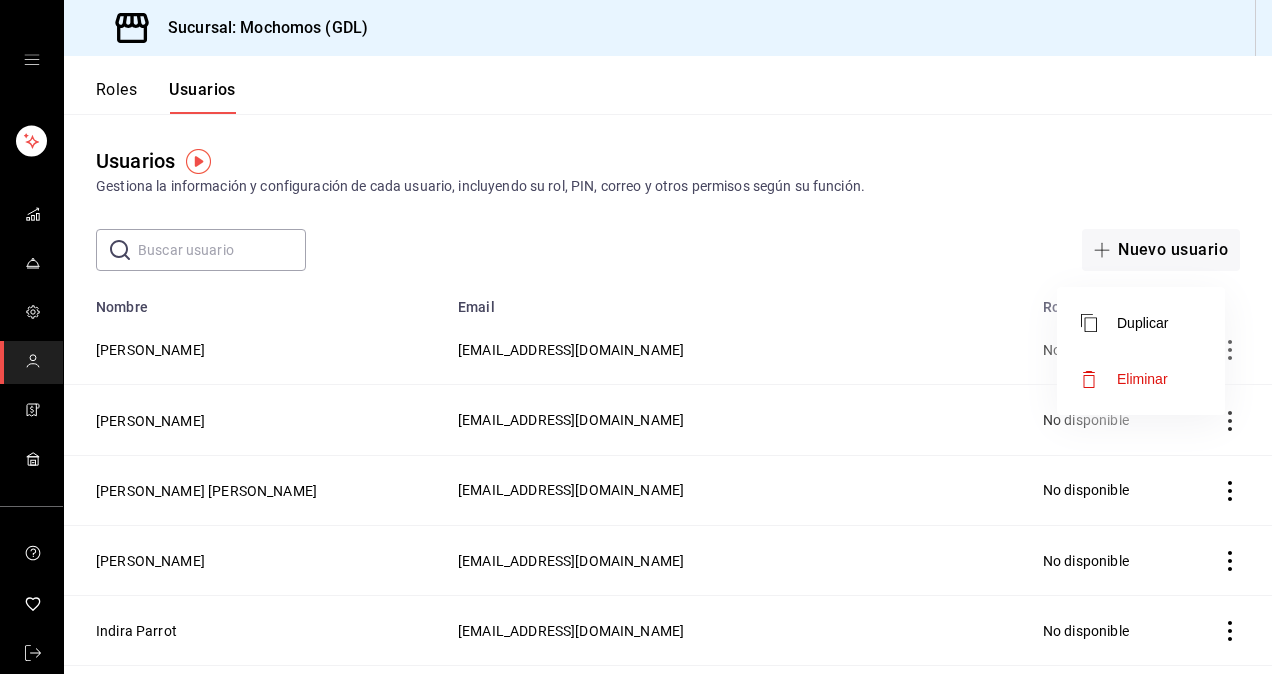click at bounding box center (636, 337) 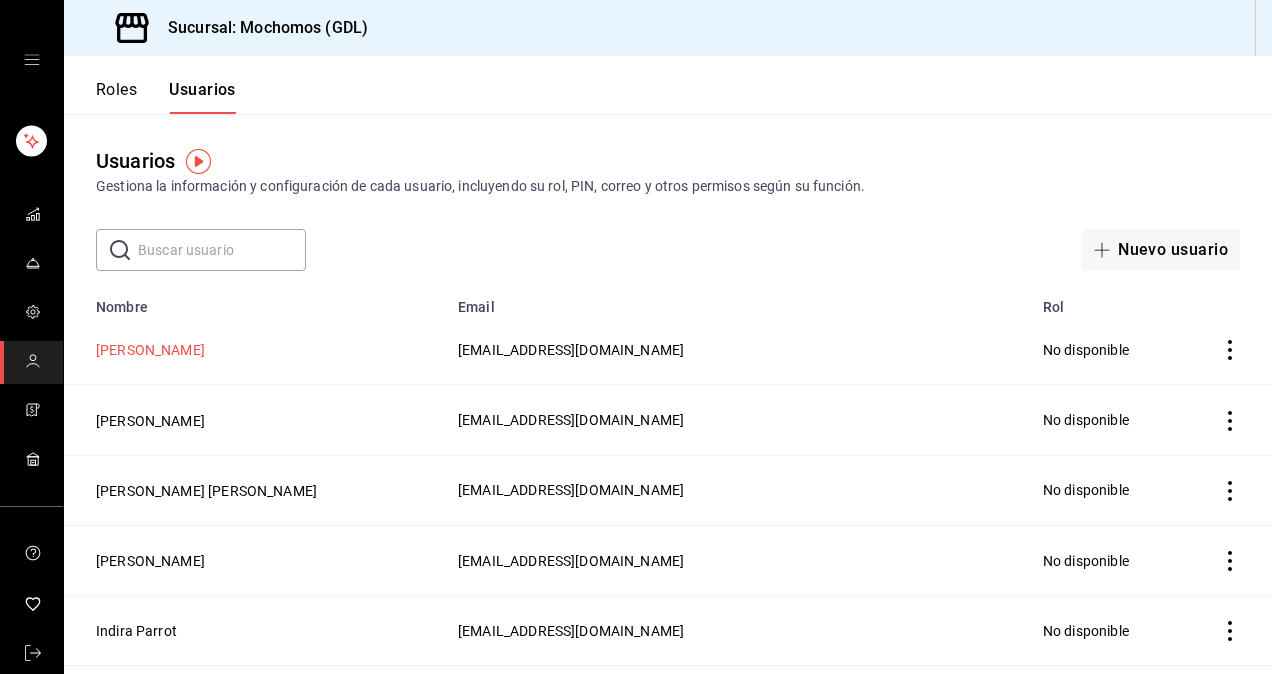 click on "[PERSON_NAME]" at bounding box center [150, 350] 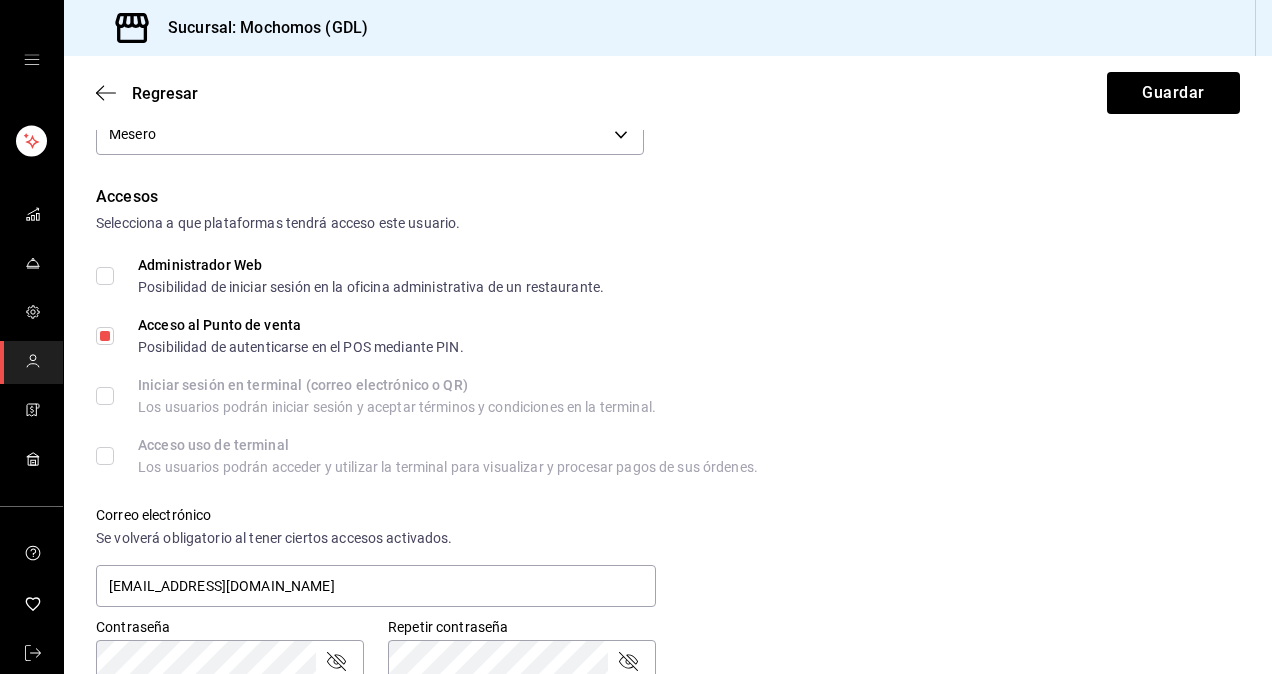 scroll, scrollTop: 388, scrollLeft: 0, axis: vertical 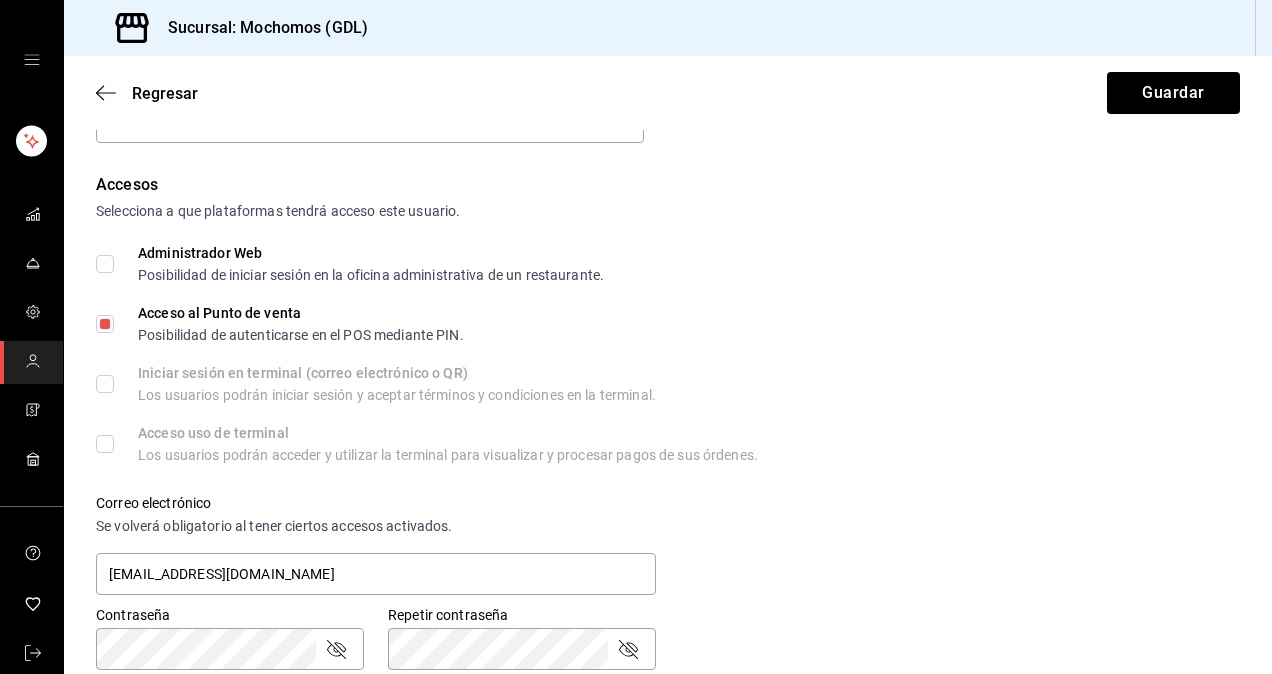 click on "Administrador Web Posibilidad de iniciar sesión en la oficina administrativa de un restaurante." at bounding box center [105, 264] 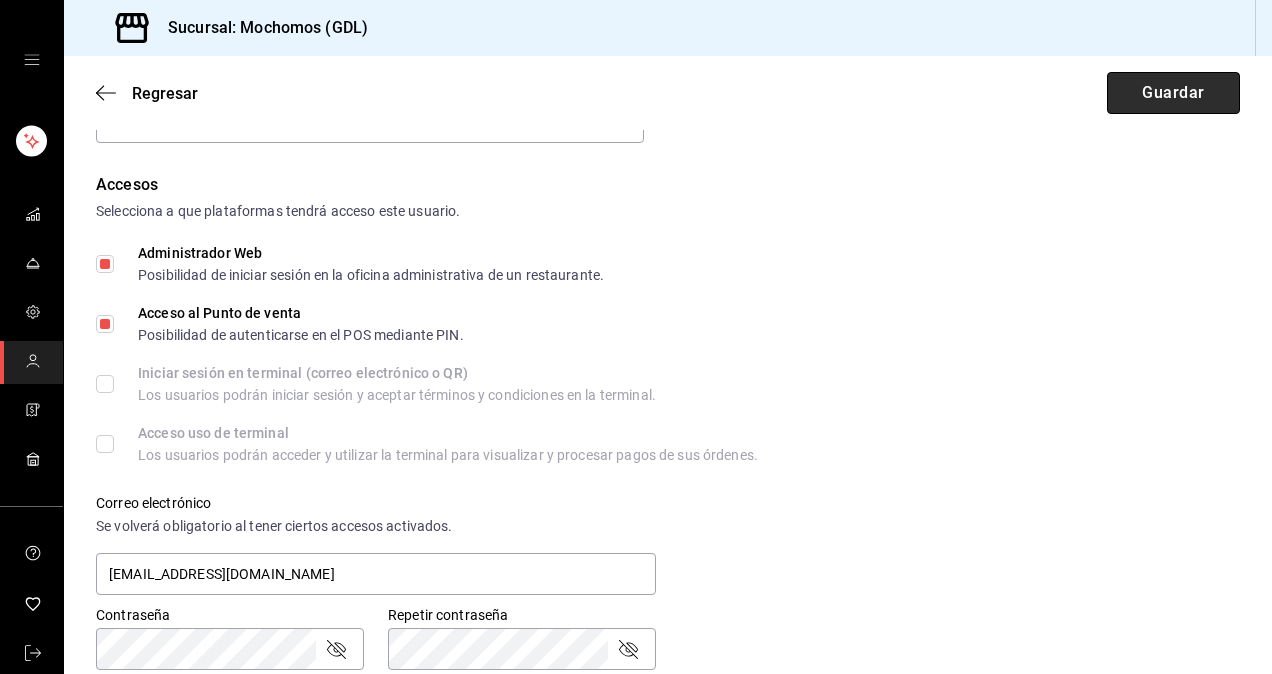 click on "Guardar" at bounding box center (1173, 93) 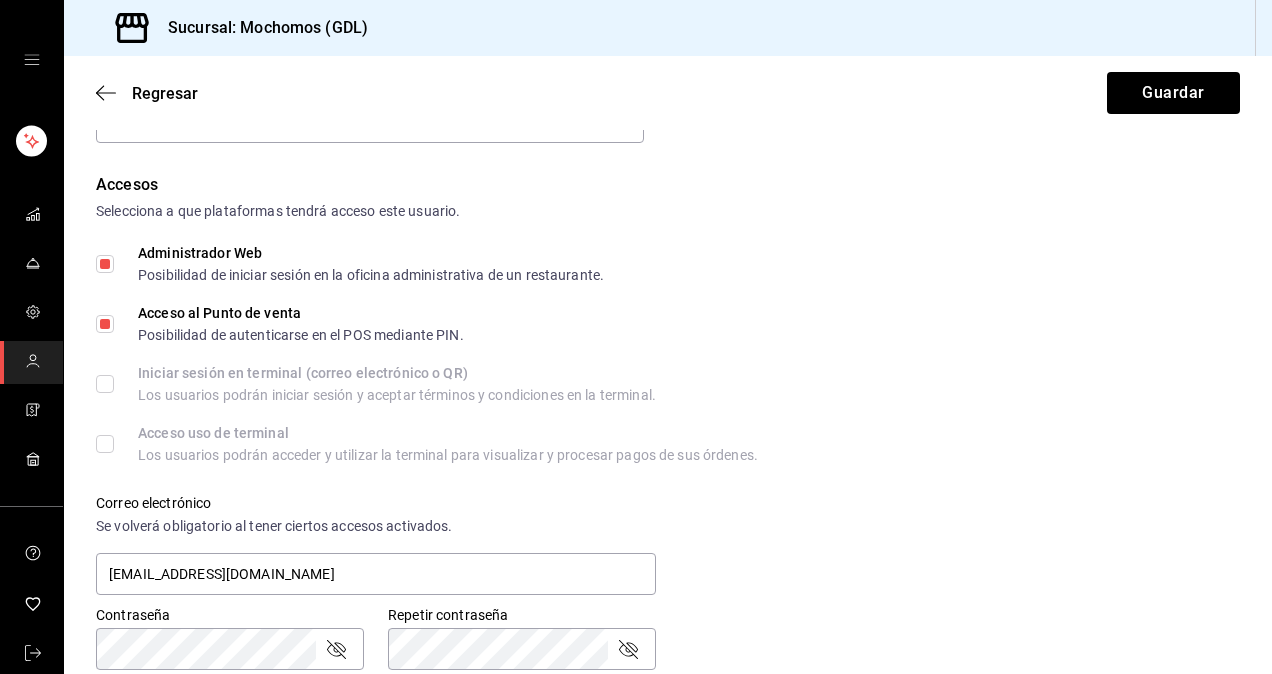 type 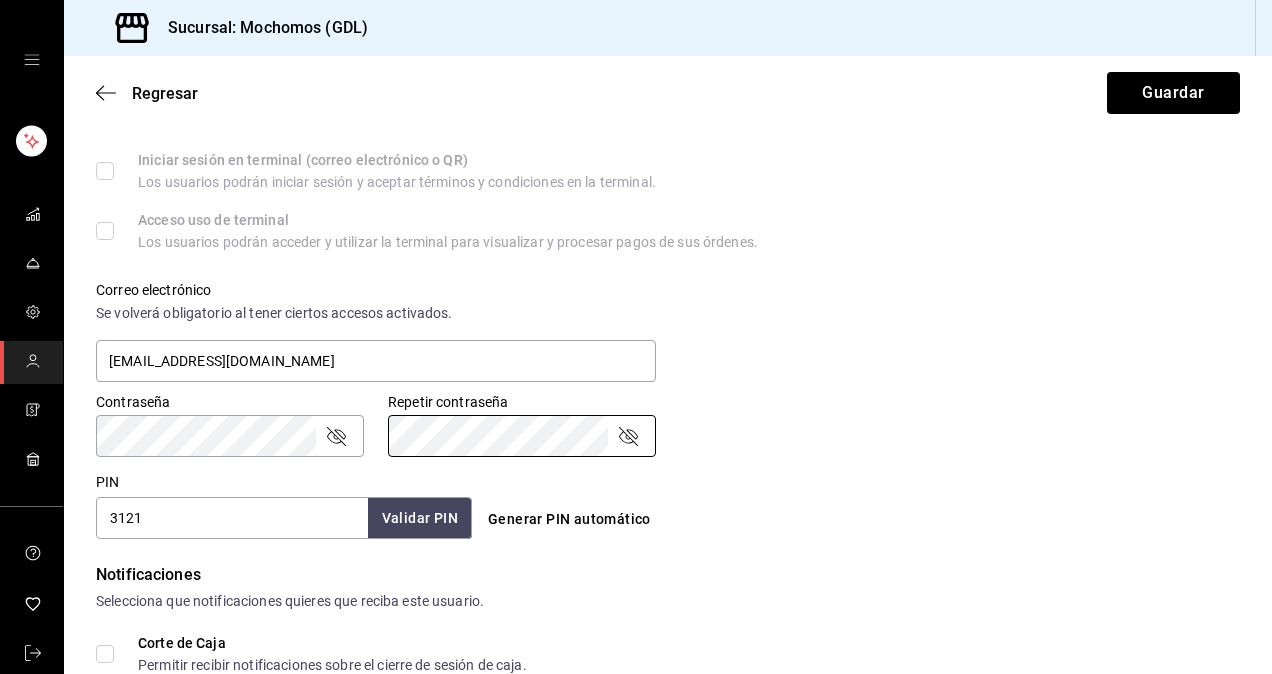scroll, scrollTop: 616, scrollLeft: 0, axis: vertical 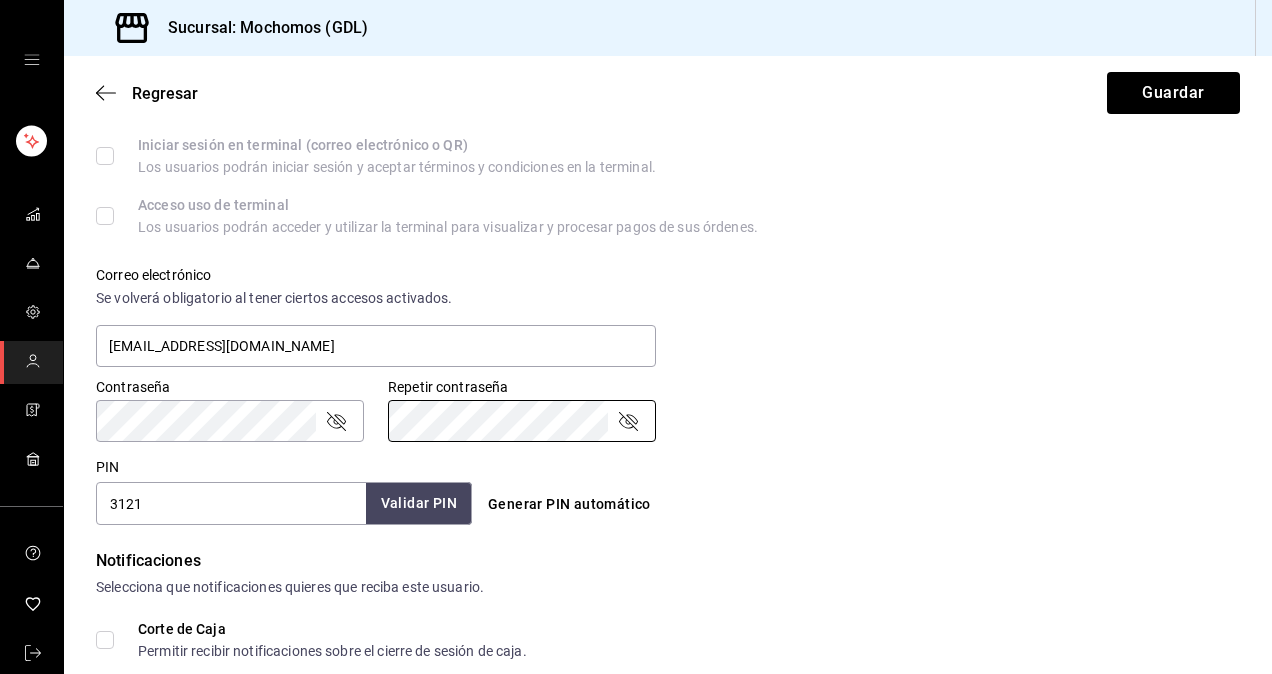 click on "Validar PIN" at bounding box center [419, 503] 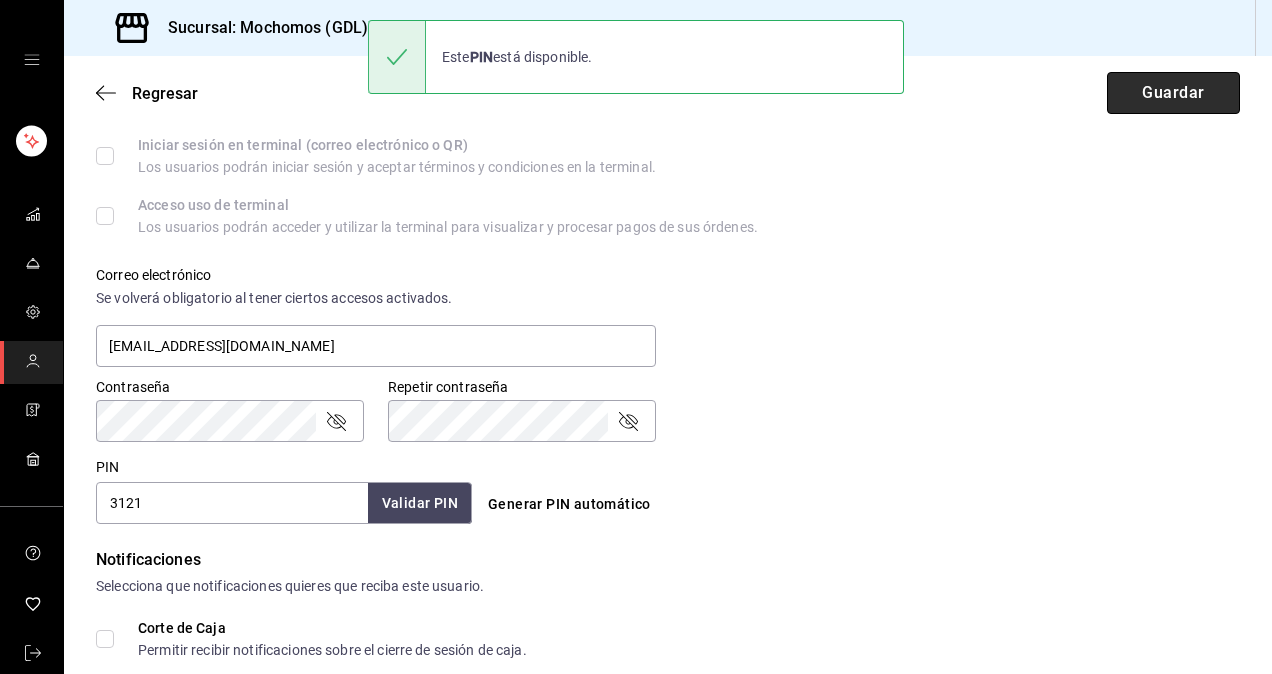 click on "Guardar" at bounding box center [1173, 93] 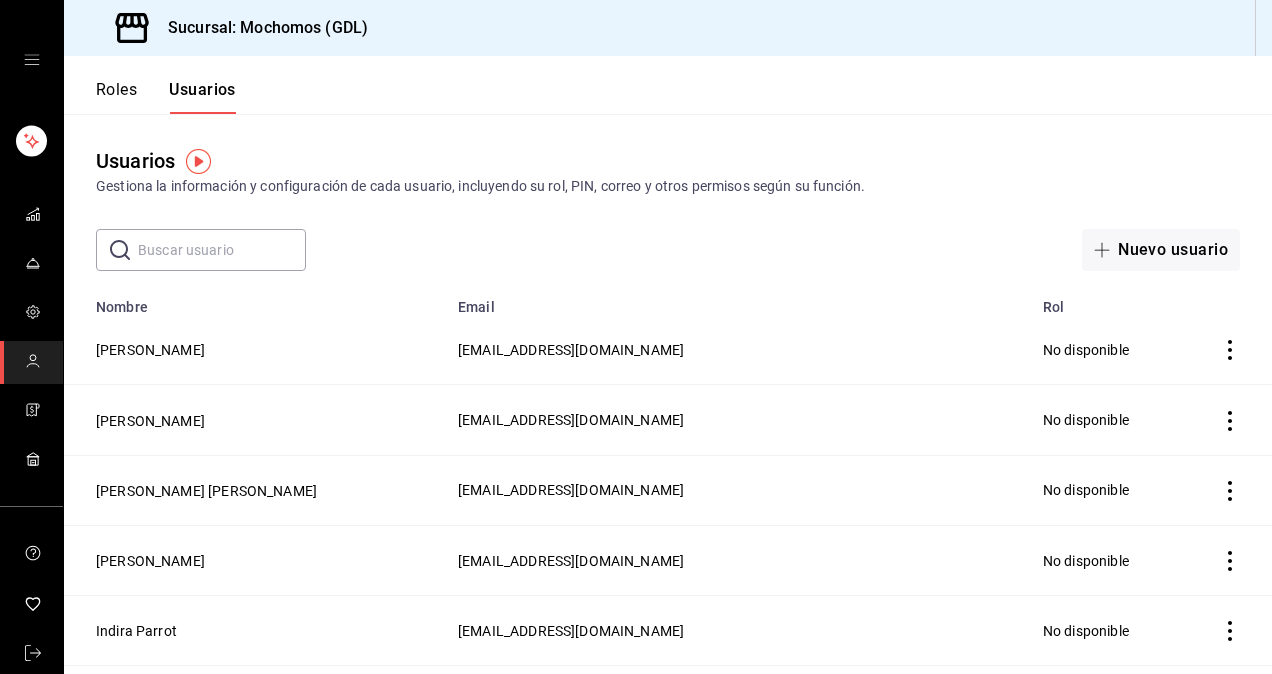 click on "Roles" at bounding box center (116, 97) 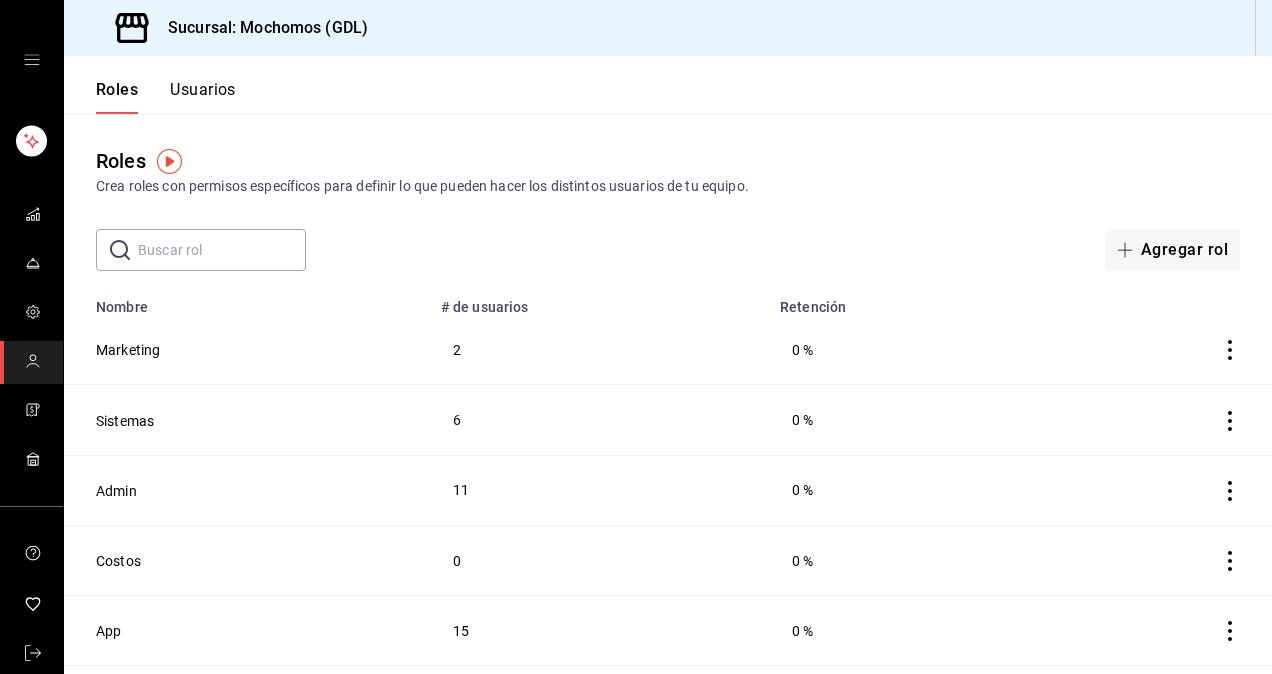 click on "Usuarios" at bounding box center [203, 97] 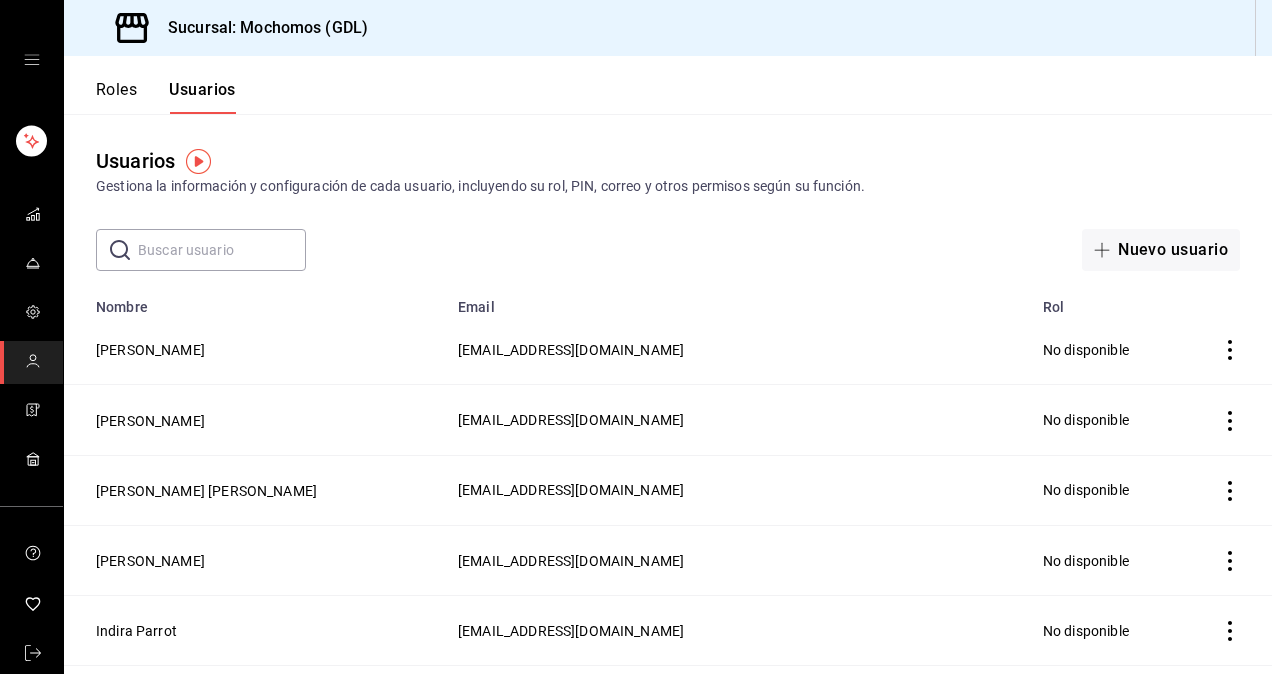 click 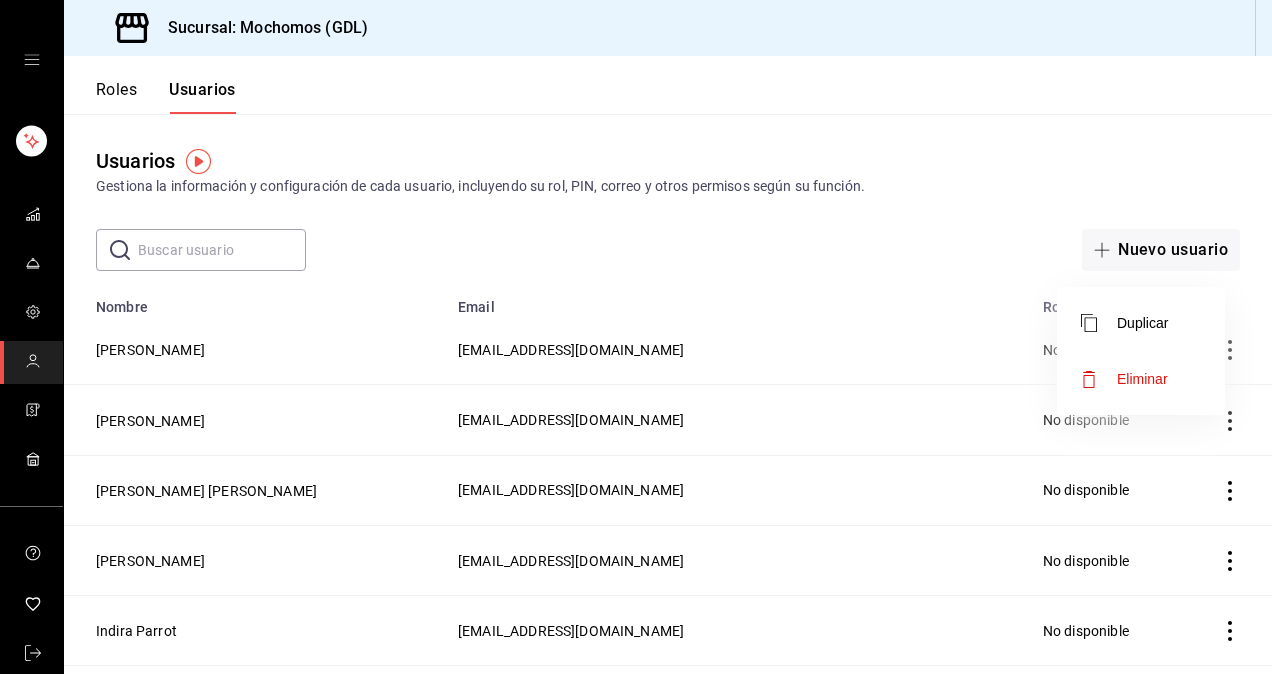 click at bounding box center [636, 337] 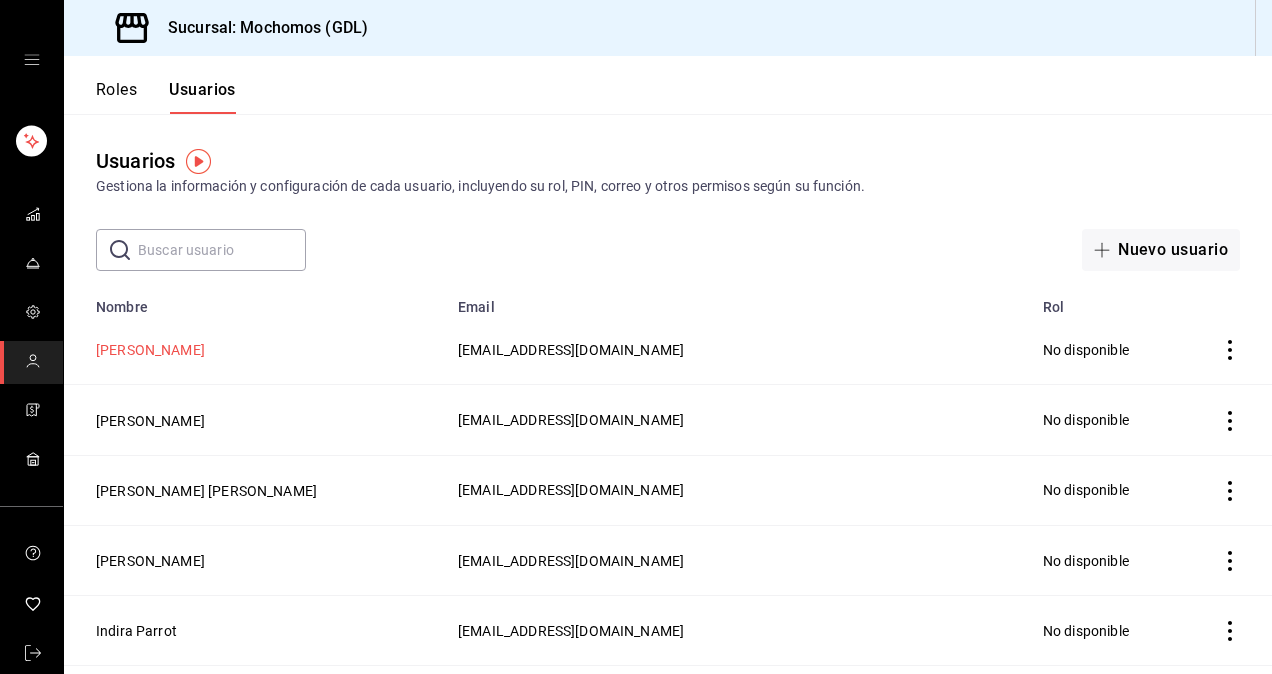 click on "[PERSON_NAME]" at bounding box center (150, 350) 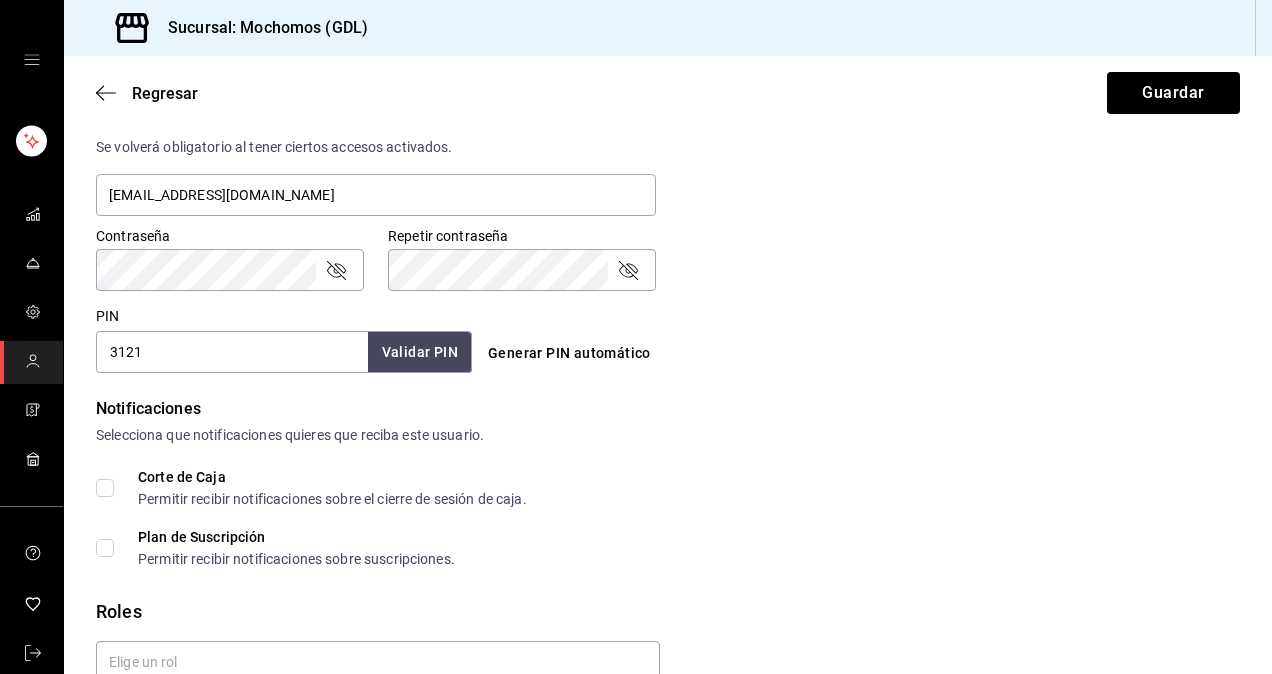 scroll, scrollTop: 864, scrollLeft: 0, axis: vertical 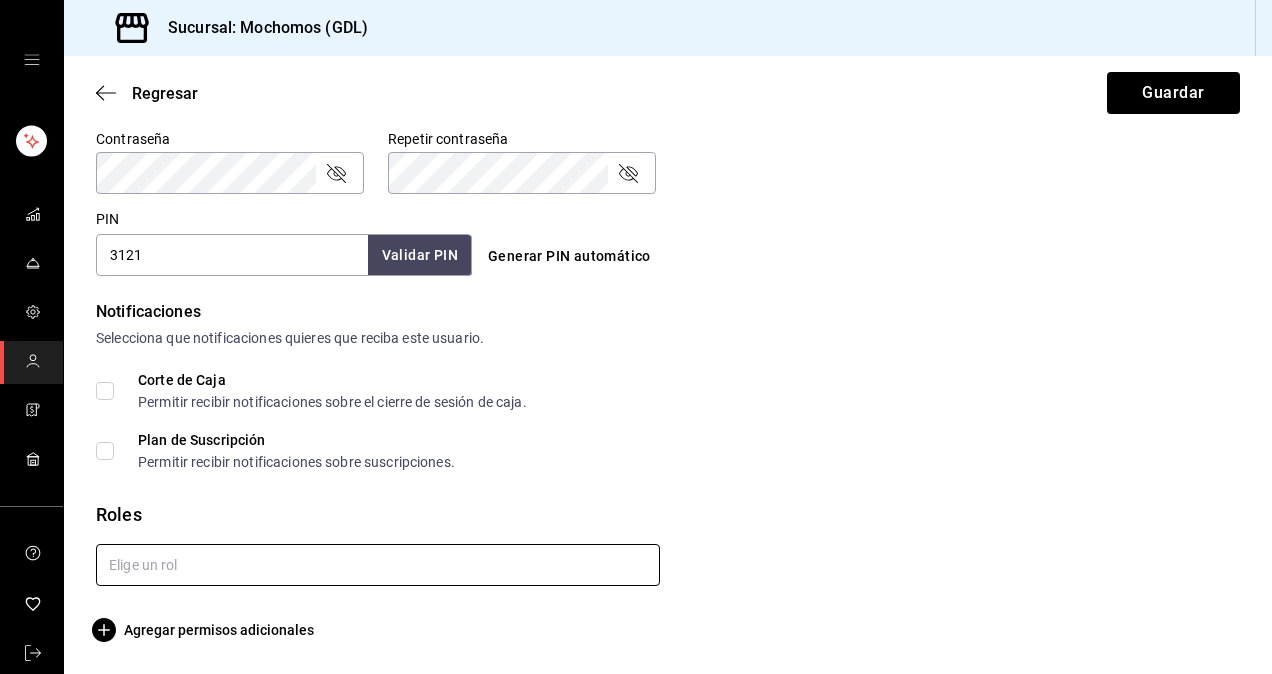 click at bounding box center [378, 565] 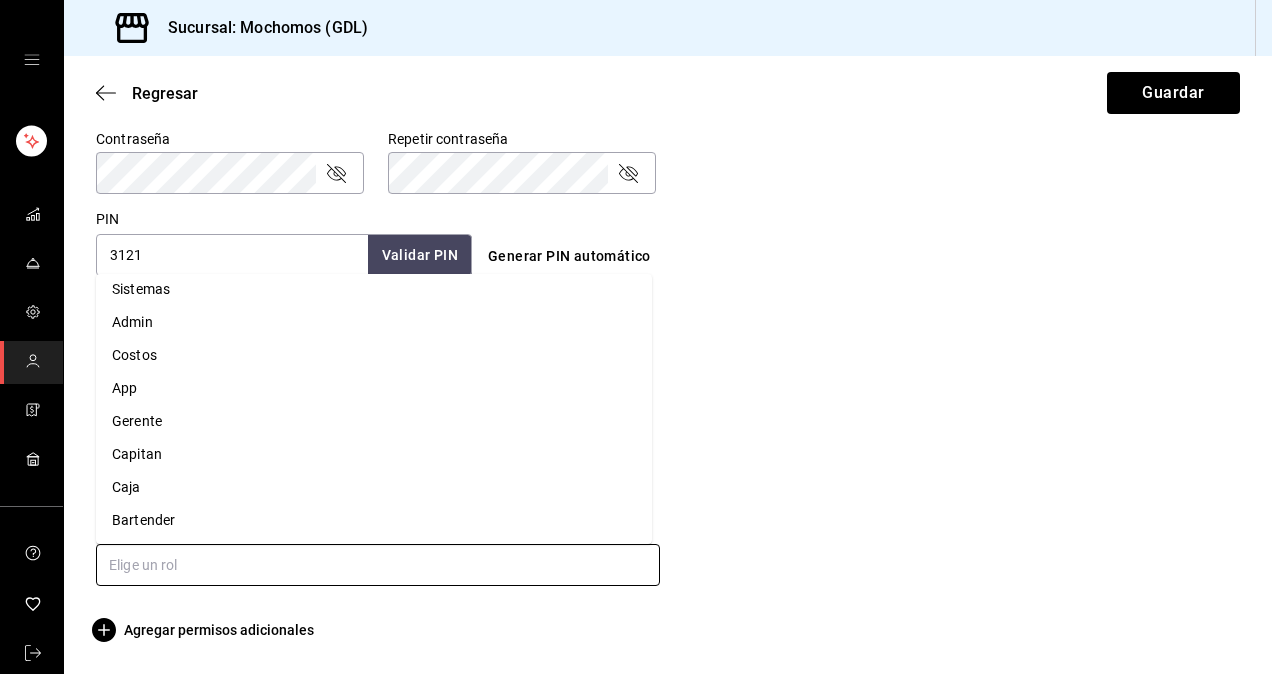 scroll, scrollTop: 76, scrollLeft: 0, axis: vertical 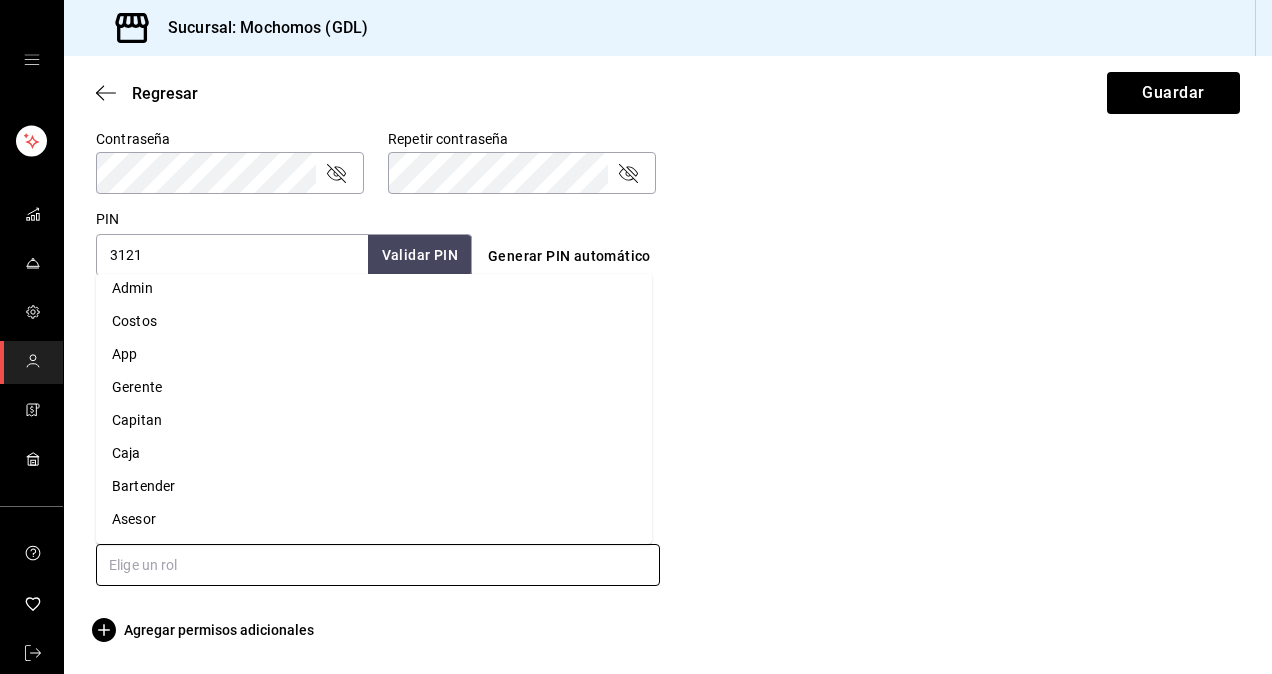 click on "Asesor" at bounding box center [374, 519] 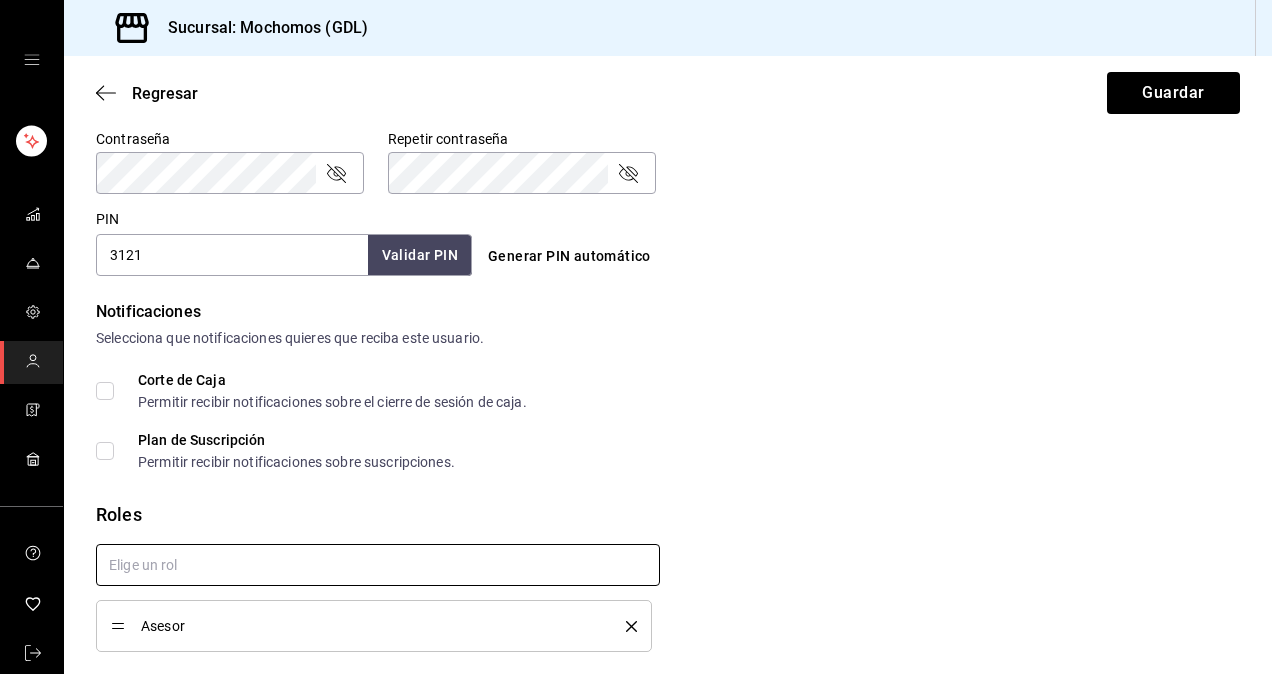 scroll, scrollTop: 929, scrollLeft: 0, axis: vertical 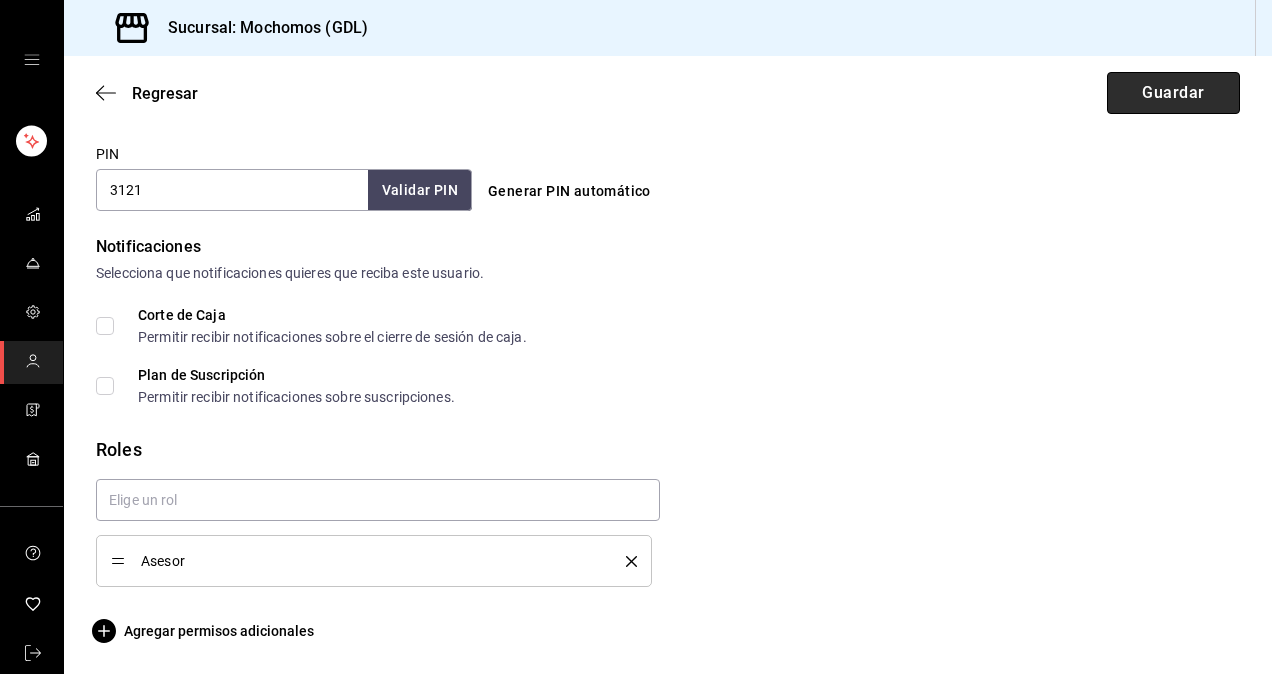 click on "Guardar" at bounding box center [1173, 93] 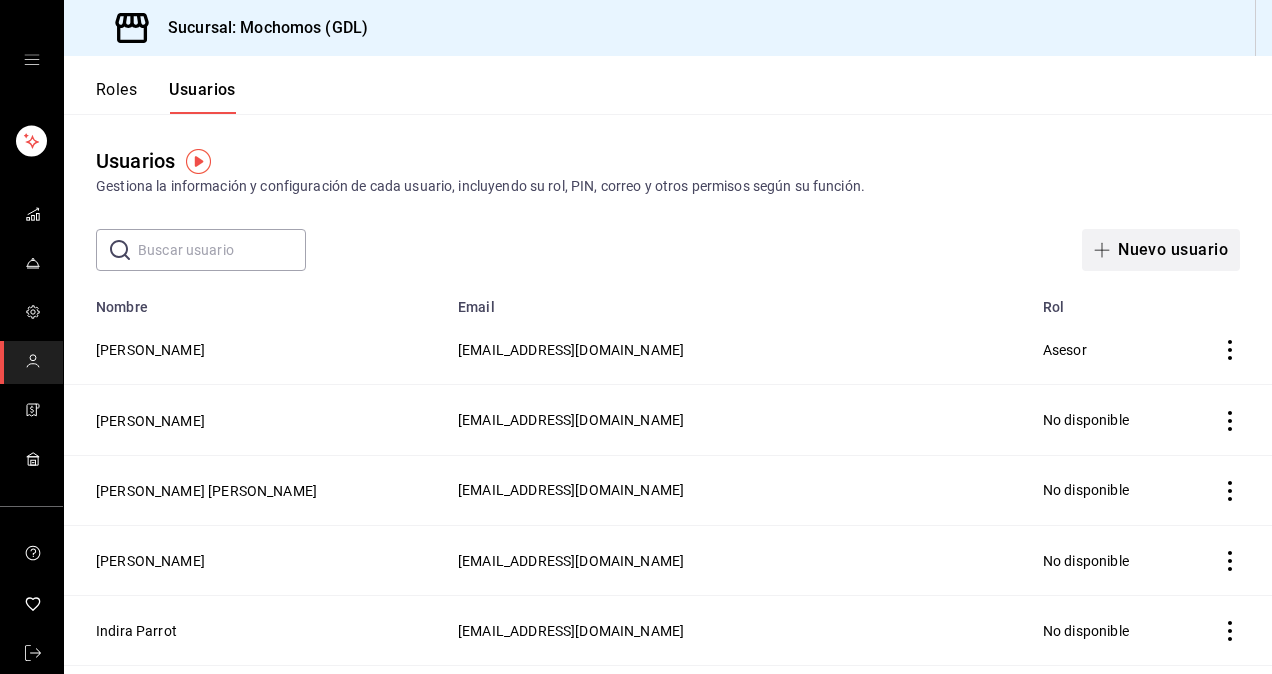 click at bounding box center (1106, 250) 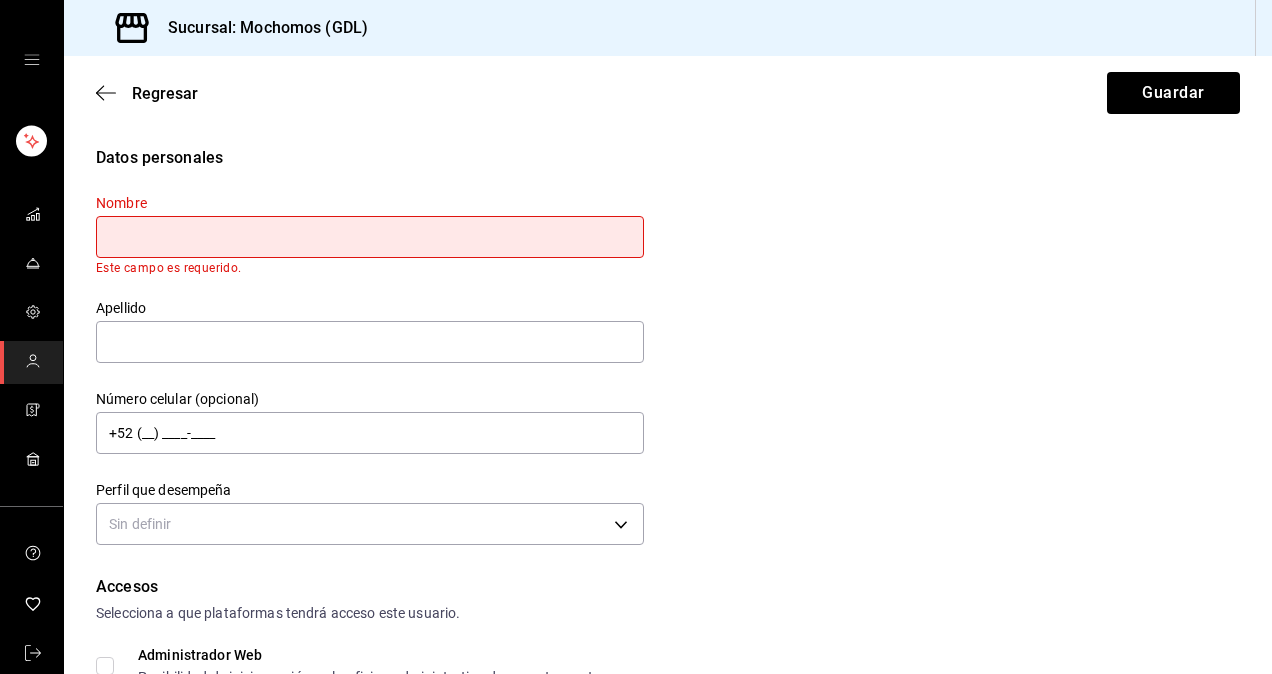 click at bounding box center [370, 237] 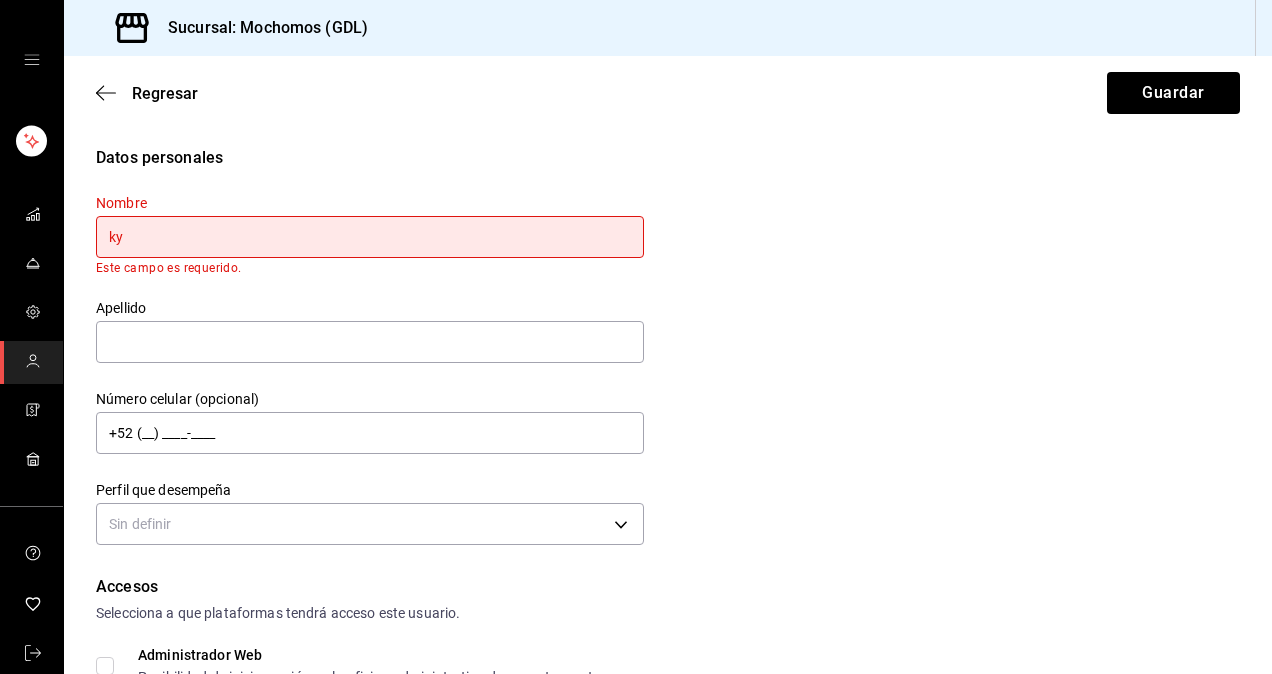 type on "k" 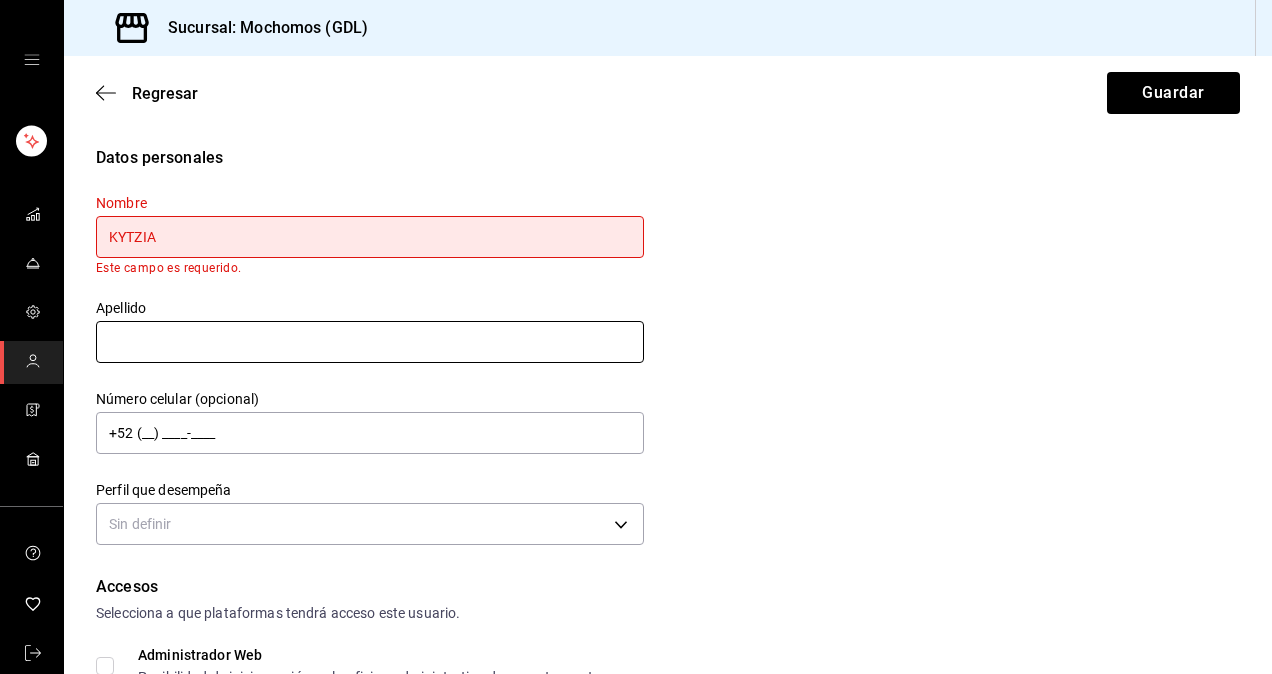 type on "KYTZIA" 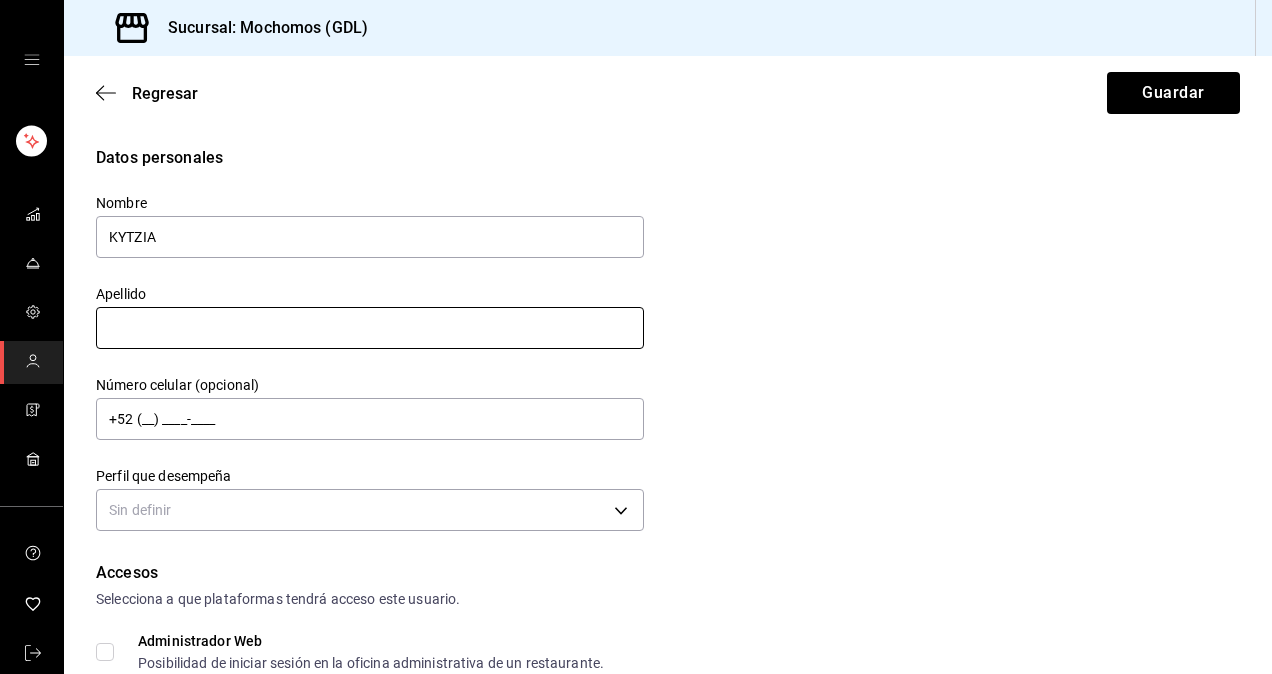 click at bounding box center [370, 328] 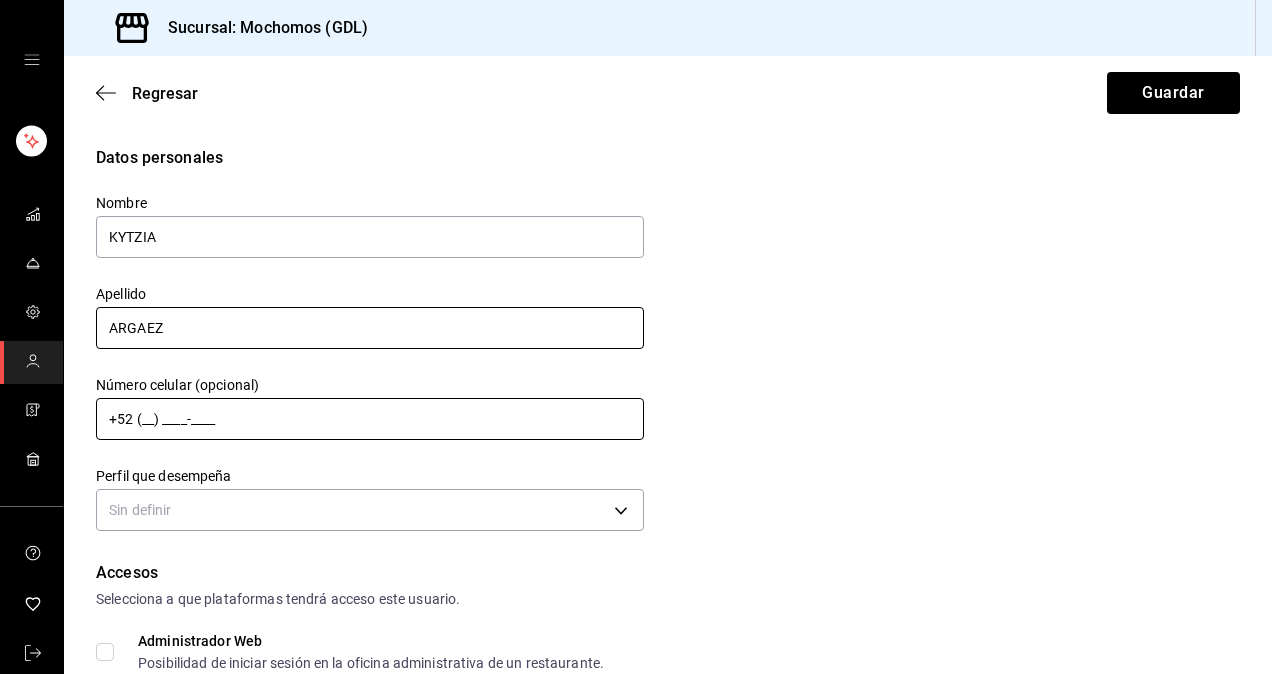 type on "ARGAEZ" 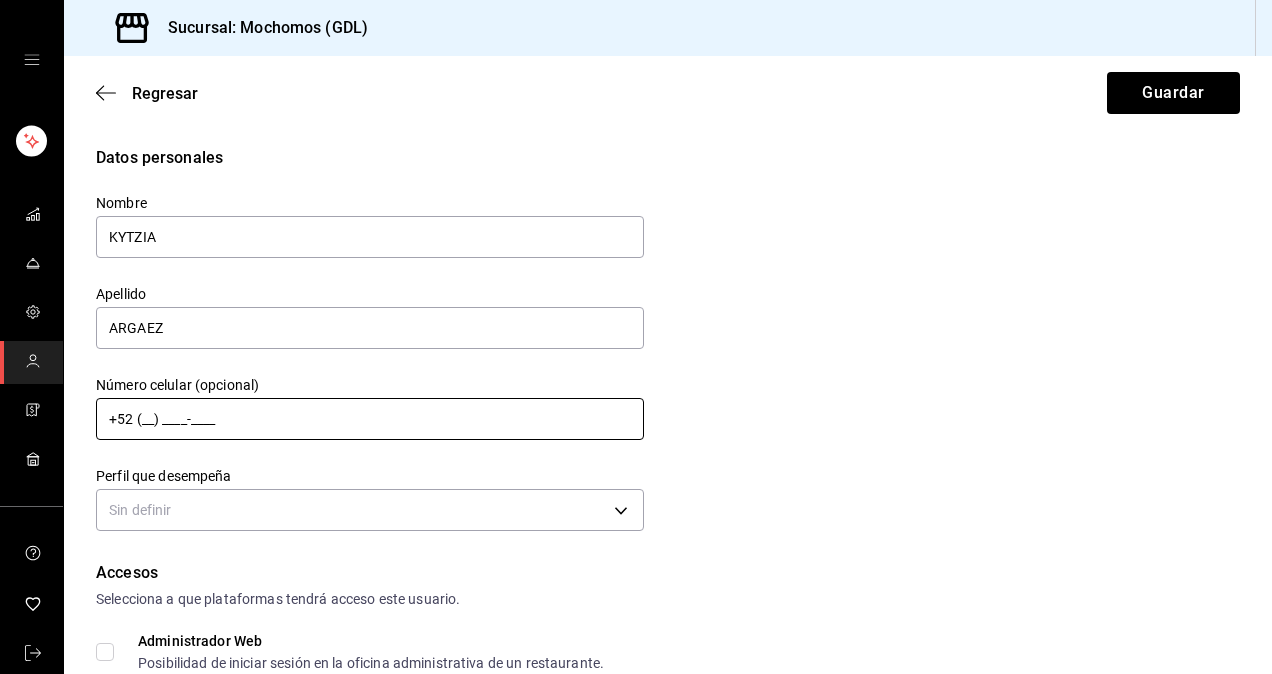 click on "+52 (__) ____-____" at bounding box center (370, 419) 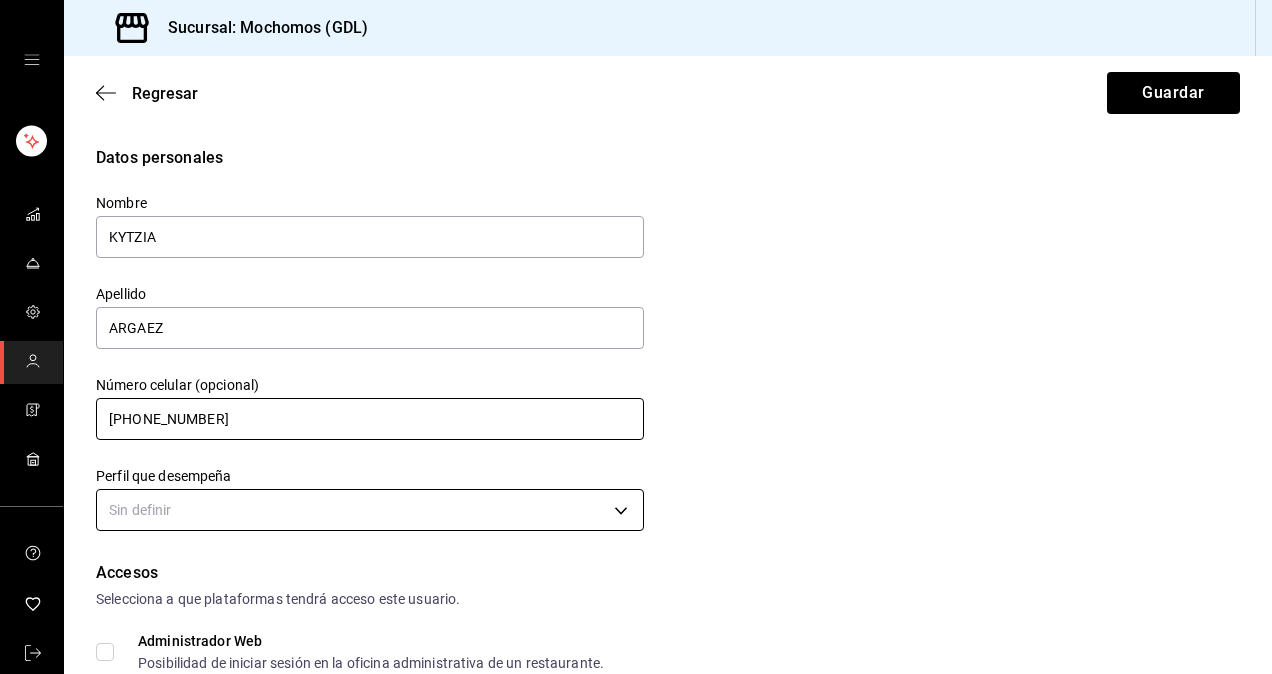 type on "[PHONE_NUMBER]" 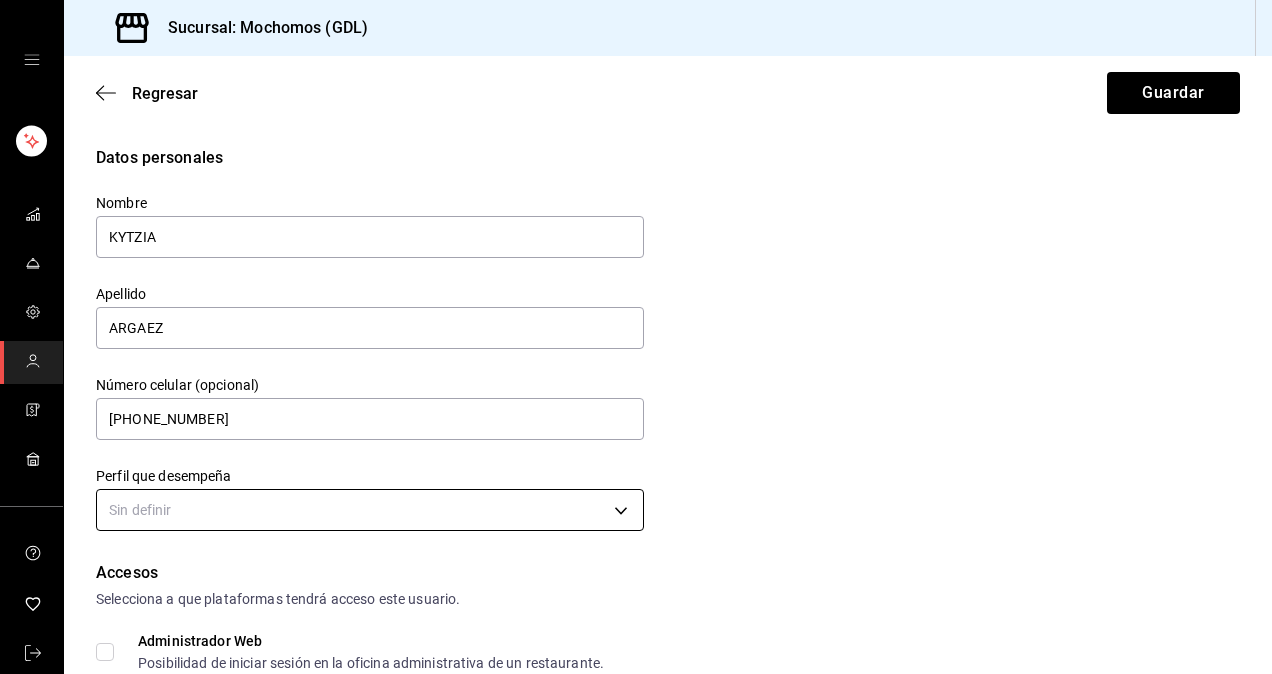 click on "Sucursal: Mochomos (GDL) Regresar Guardar Datos personales Nombre KYTZIA Apellido ARGAEZ Número celular (opcional) [PHONE_NUMBER] Perfil que desempeña Sin definir Accesos Selecciona a que plataformas tendrá acceso este usuario. Administrador Web Posibilidad de iniciar sesión en la oficina administrativa de un restaurante.  Acceso al Punto de venta Posibilidad de autenticarse en el POS mediante PIN.  Iniciar sesión en terminal (correo electrónico o QR) Los usuarios podrán iniciar sesión y aceptar términos y condiciones en la terminal. Acceso uso de terminal Los usuarios podrán acceder y utilizar la terminal para visualizar y procesar pagos de sus órdenes. Correo electrónico Se volverá obligatorio [PERSON_NAME] ciertos accesos activados. Contraseña Contraseña Repetir contraseña Repetir contraseña PIN Validar PIN ​ Generar PIN automático Notificaciones Selecciona que notificaciones quieres que reciba este usuario. Corte de Caja Plan de Suscripción Roles Agregar permisos adicionales Ir a video" at bounding box center (636, 337) 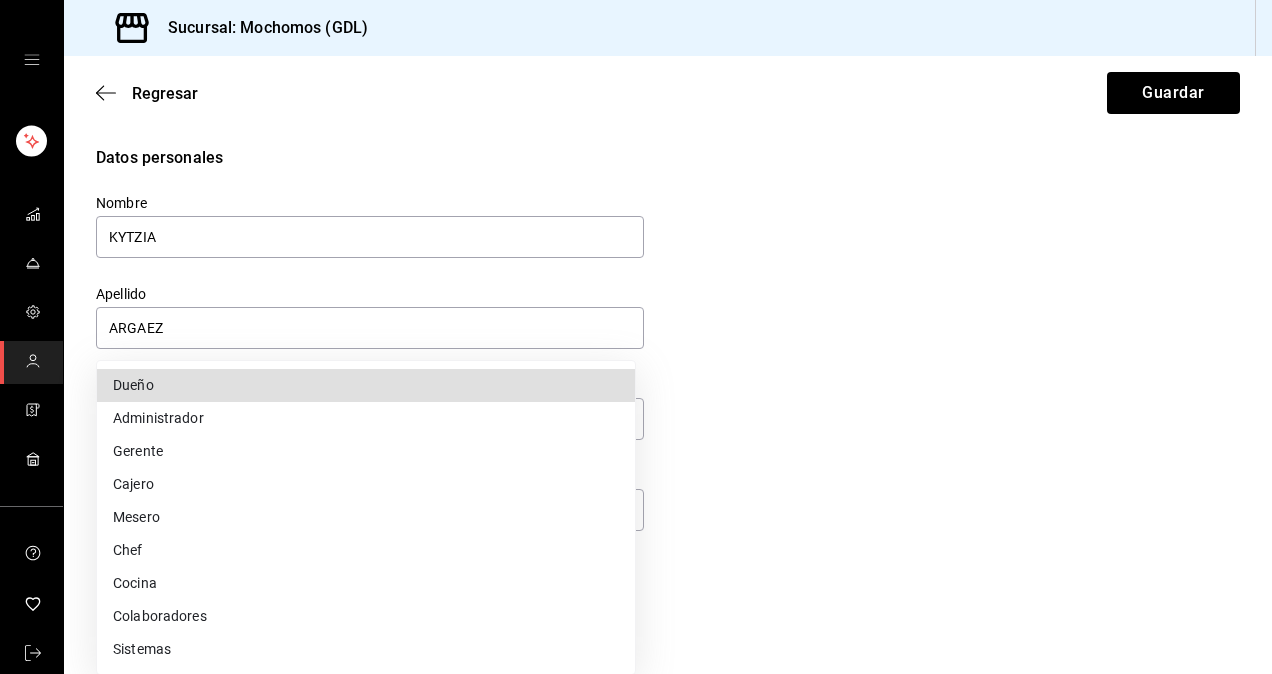 click on "Mesero" at bounding box center (366, 517) 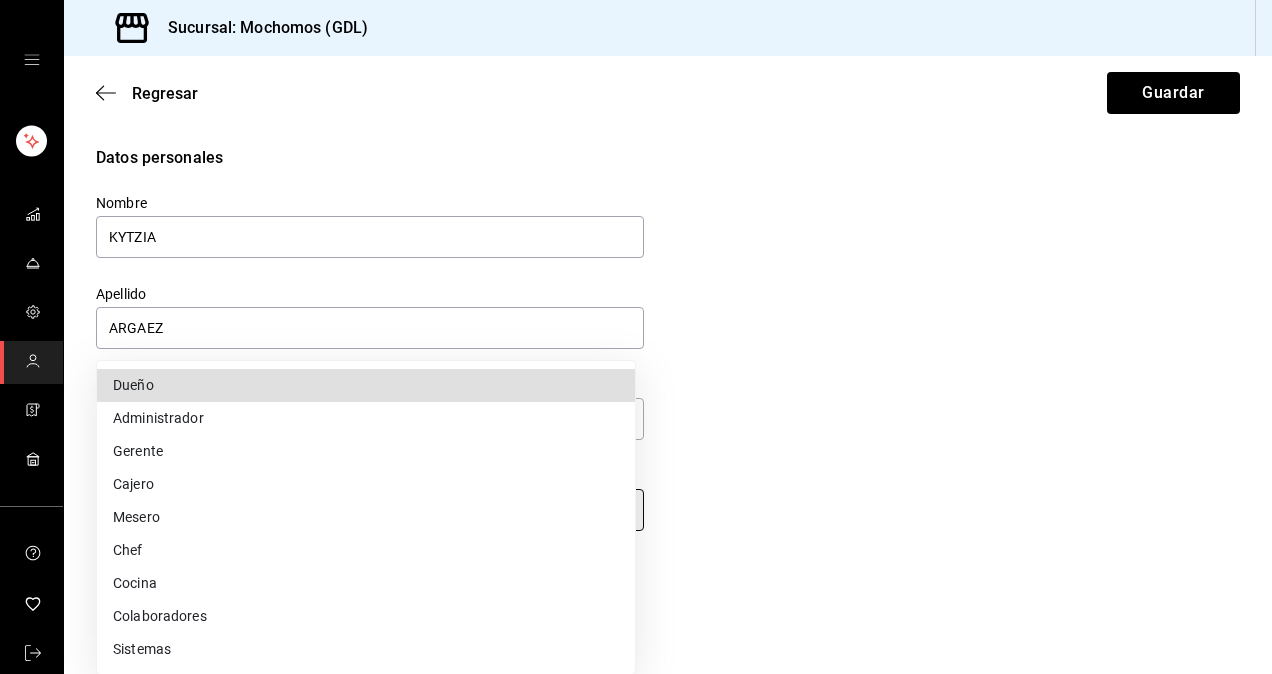 type on "WAITER" 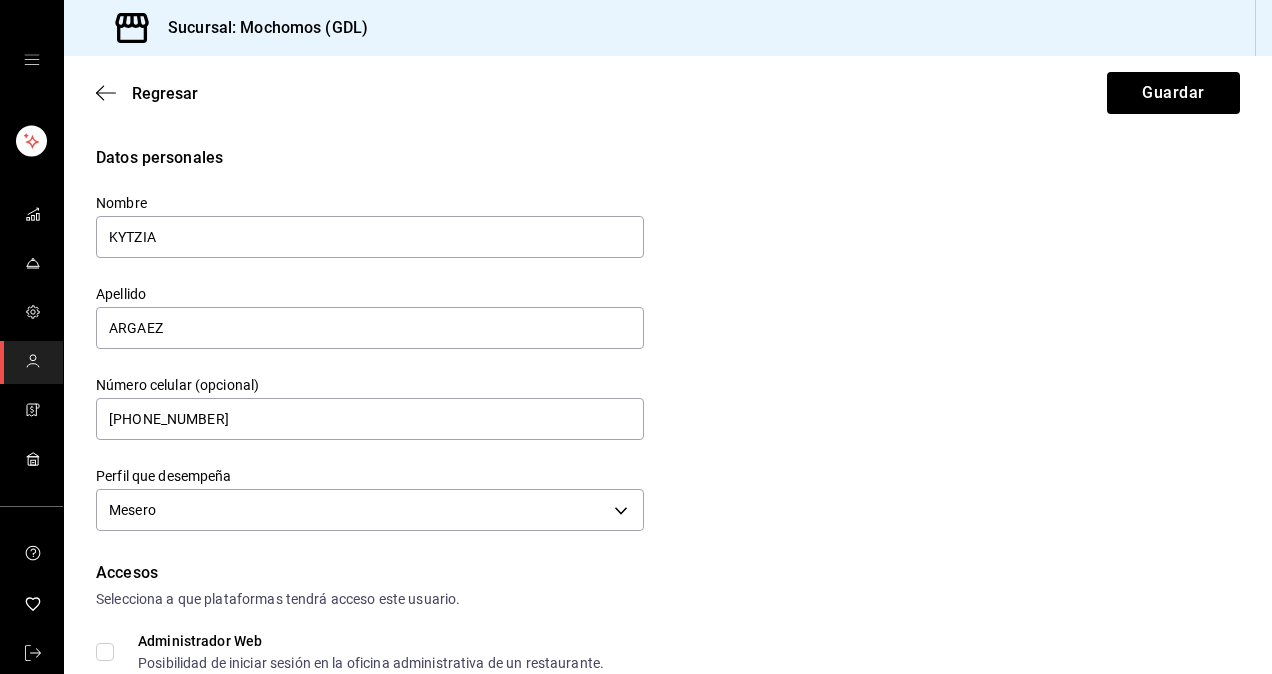 click on "Datos personales Nombre KYTZIA Apellido ARGAEZ Número celular (opcional) [PHONE_NUMBER] Perfil que desempeña Mesero WAITER" at bounding box center [668, 341] 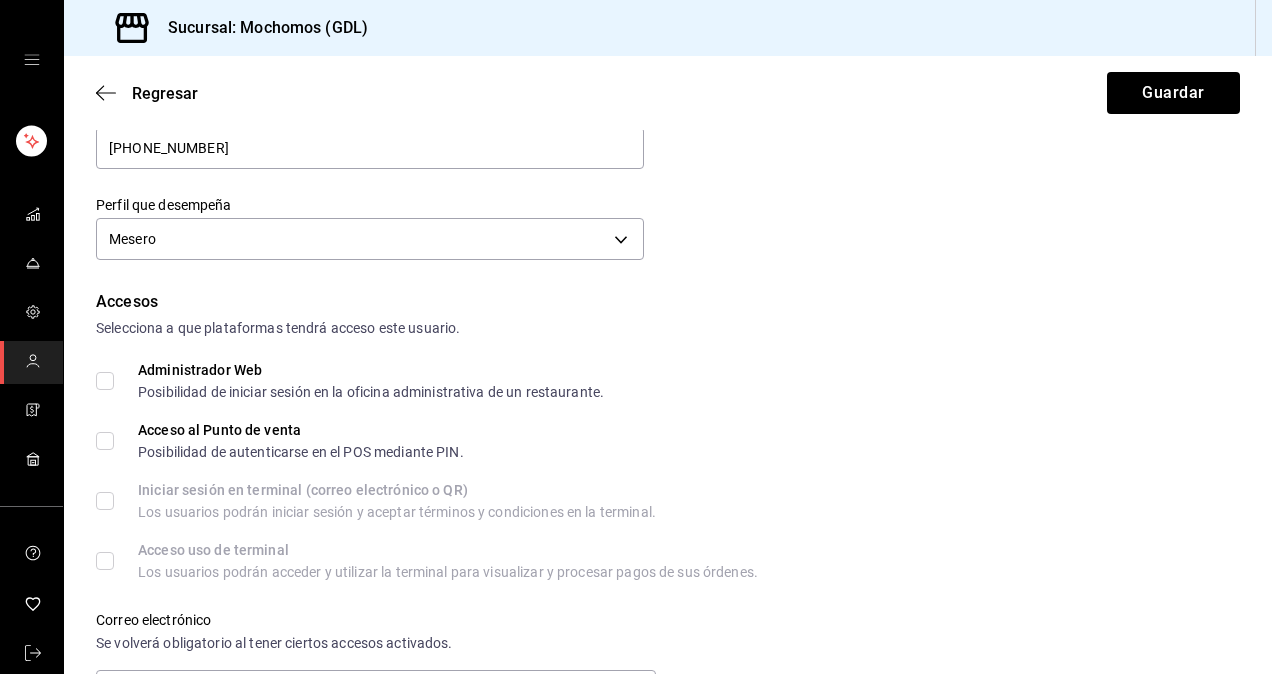 scroll, scrollTop: 280, scrollLeft: 0, axis: vertical 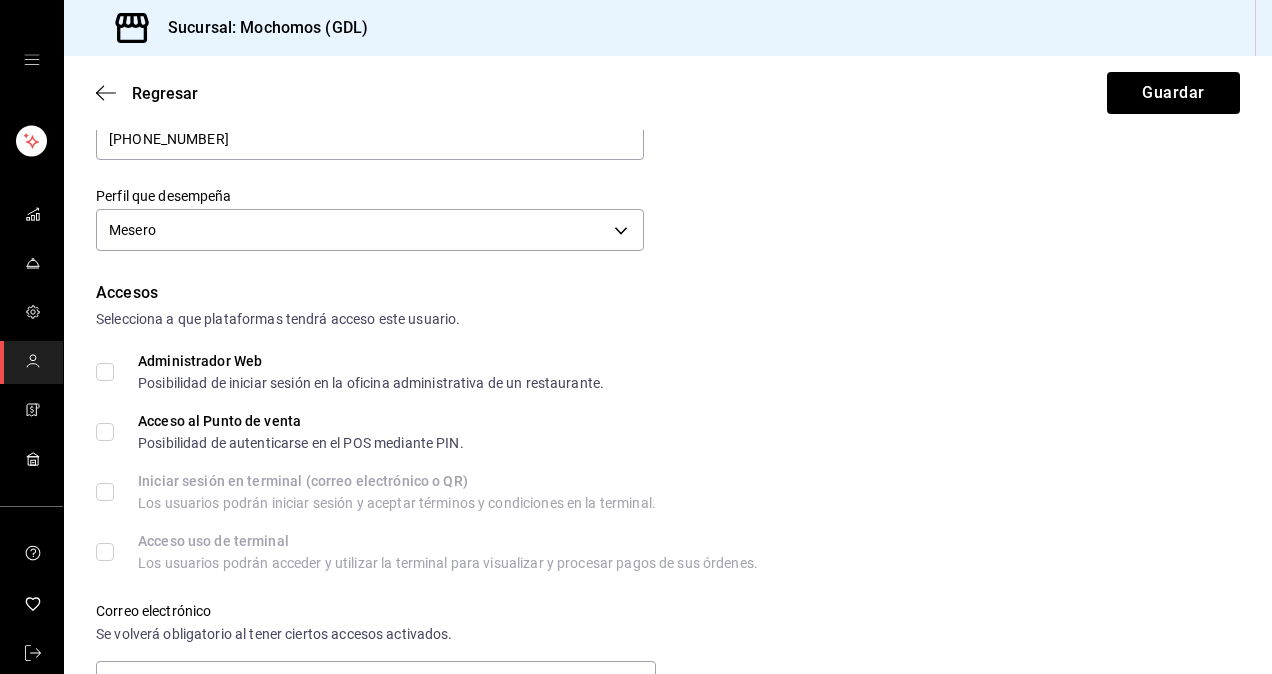 click on "Administrador Web Posibilidad de iniciar sesión en la oficina administrativa de un restaurante." at bounding box center [105, 372] 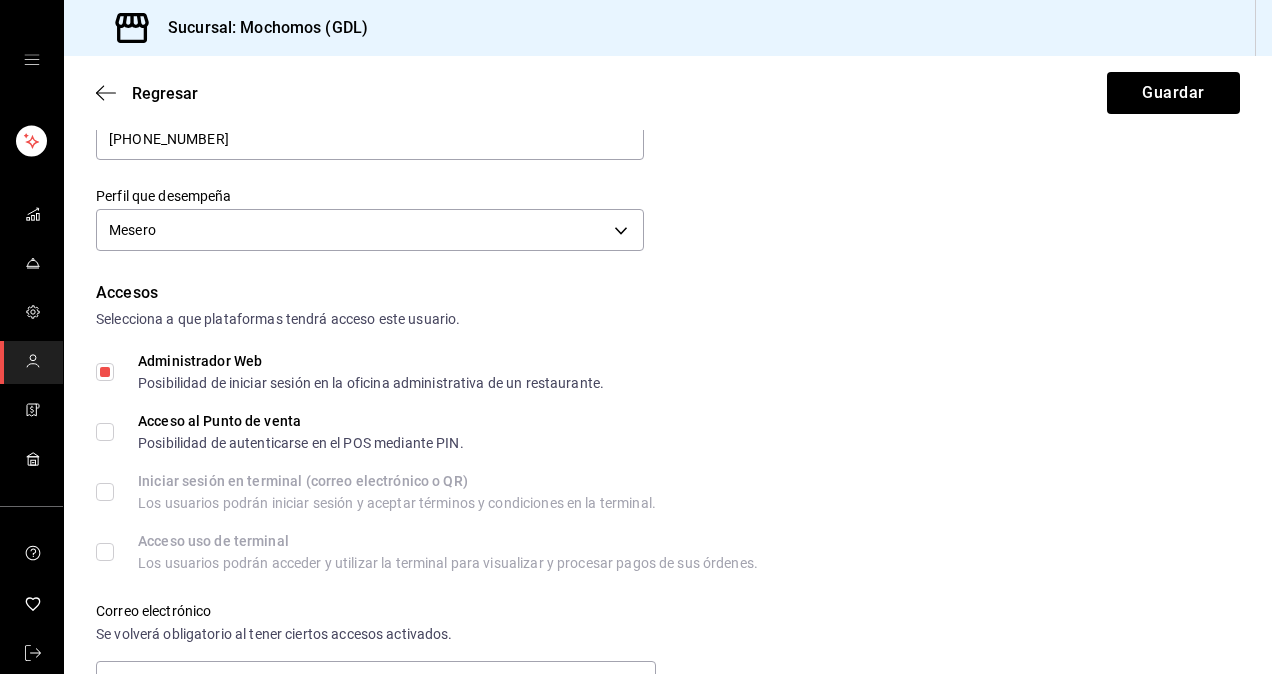 click on "Acceso al Punto de venta Posibilidad de autenticarse en el POS mediante PIN." at bounding box center (280, 432) 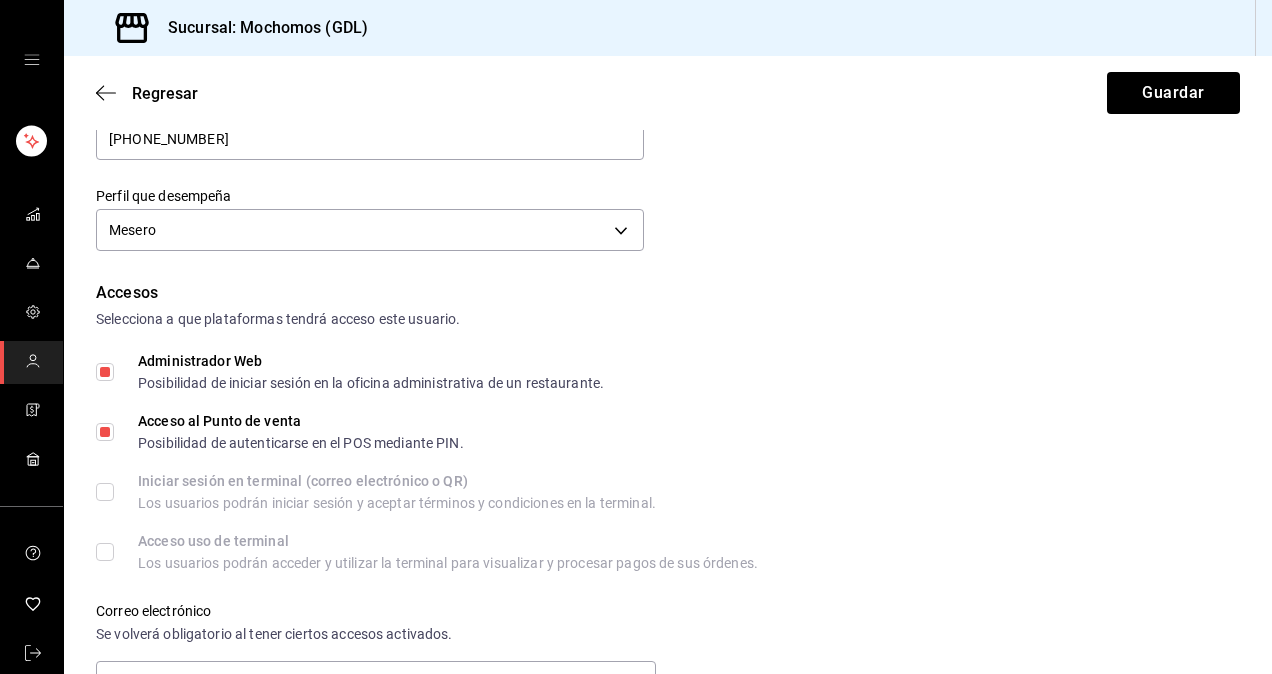 click on "Acceso al Punto de venta Posibilidad de autenticarse en el POS mediante PIN." at bounding box center (668, 432) 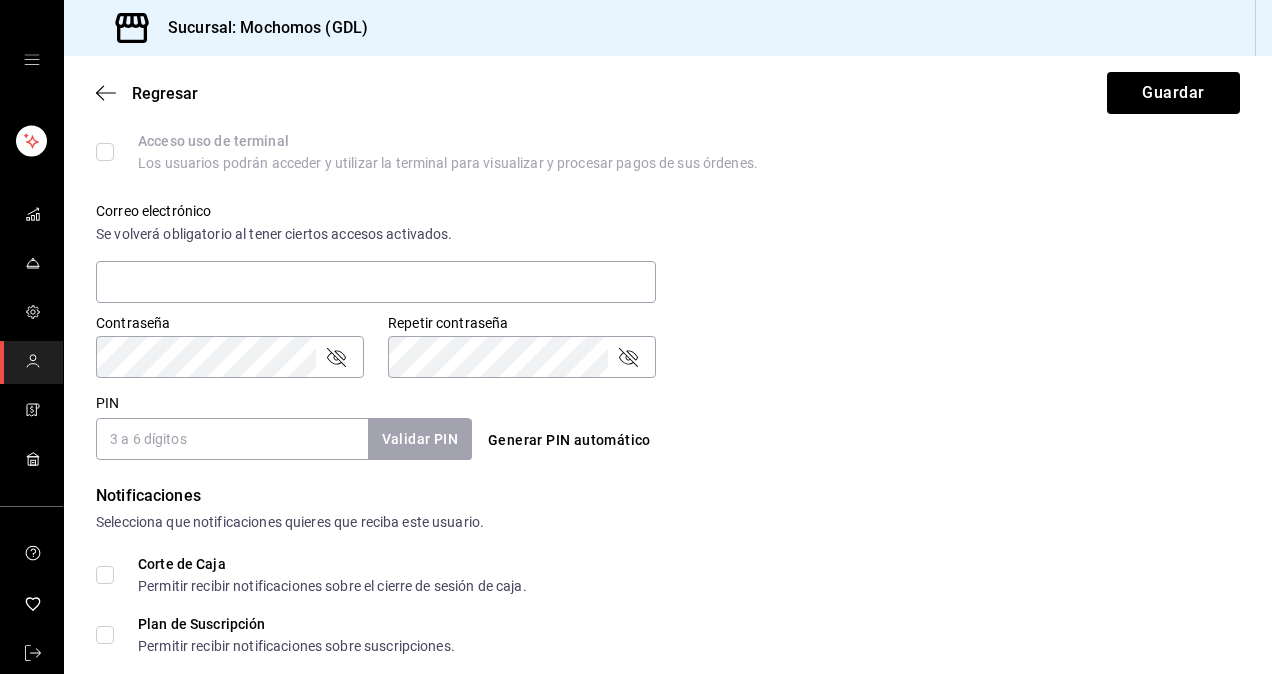 scroll, scrollTop: 720, scrollLeft: 0, axis: vertical 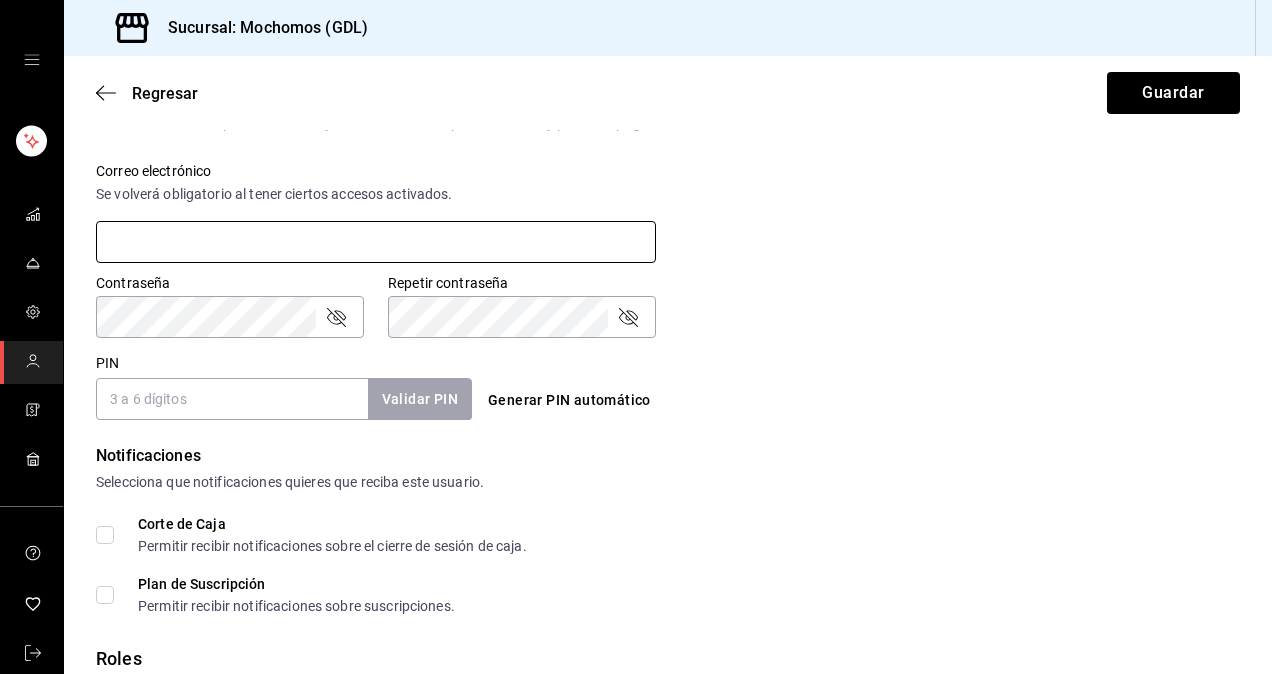 click at bounding box center (376, 242) 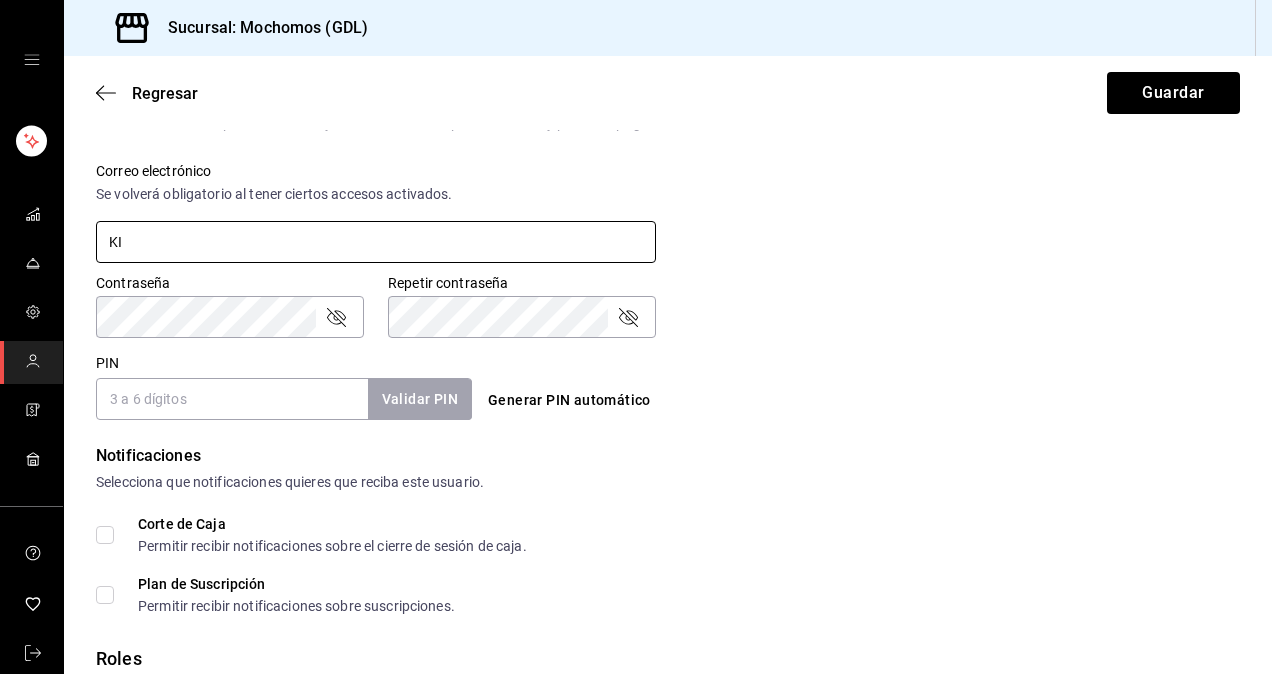type on "K" 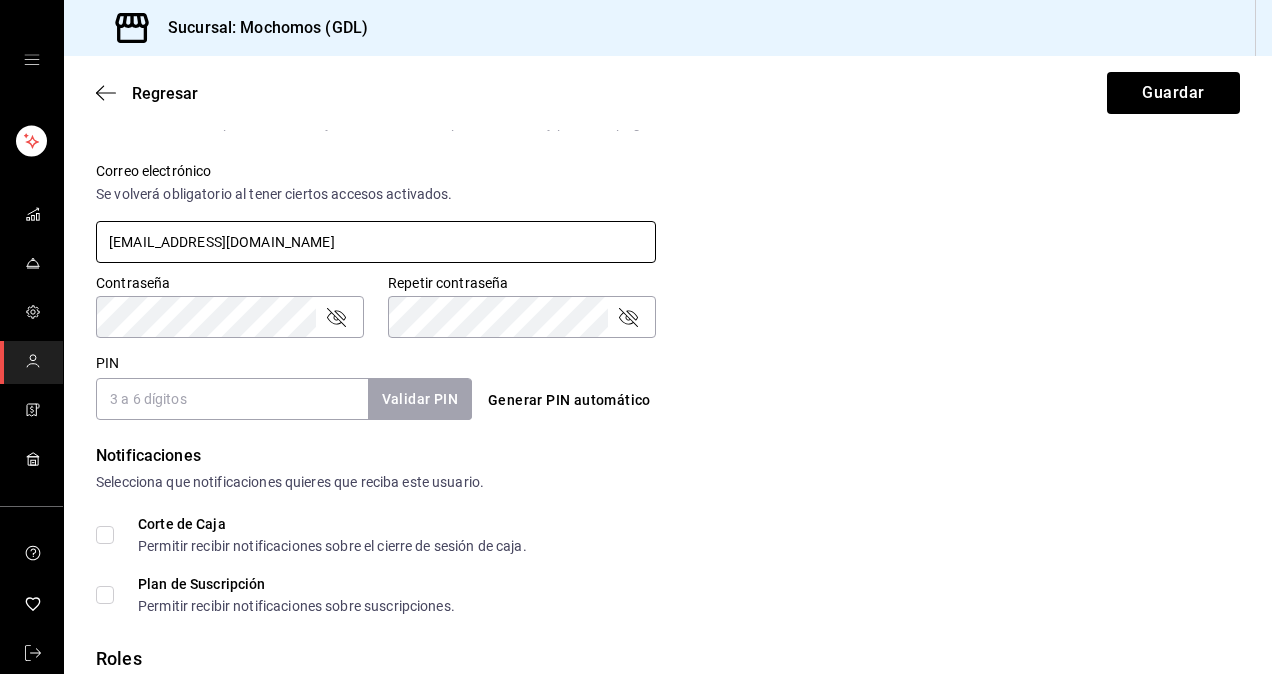 type on "[EMAIL_ADDRESS][DOMAIN_NAME]" 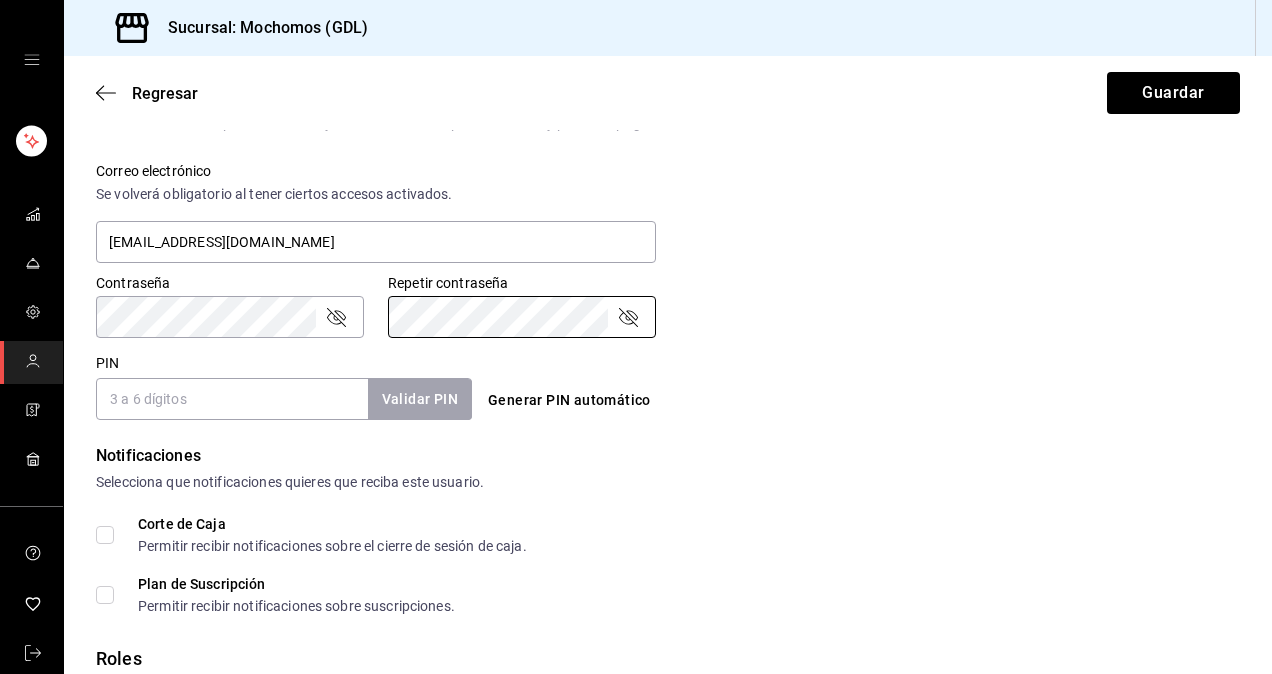 click on "PIN" at bounding box center [232, 399] 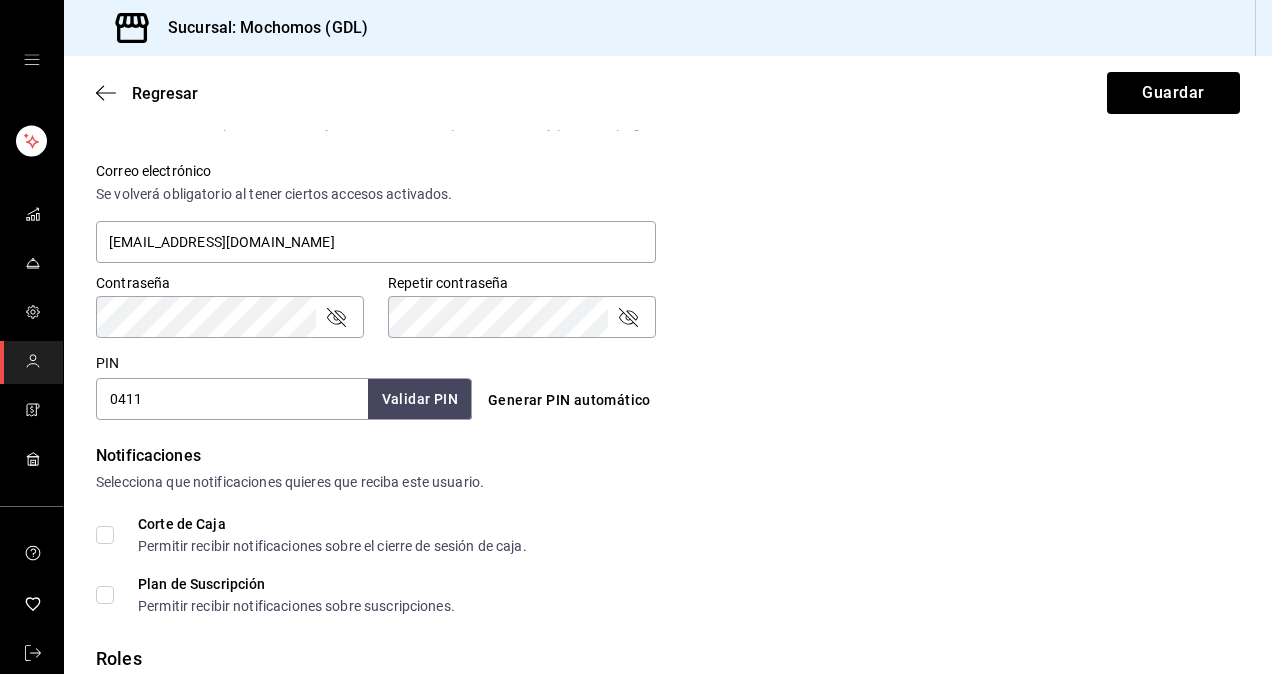 type on "0411" 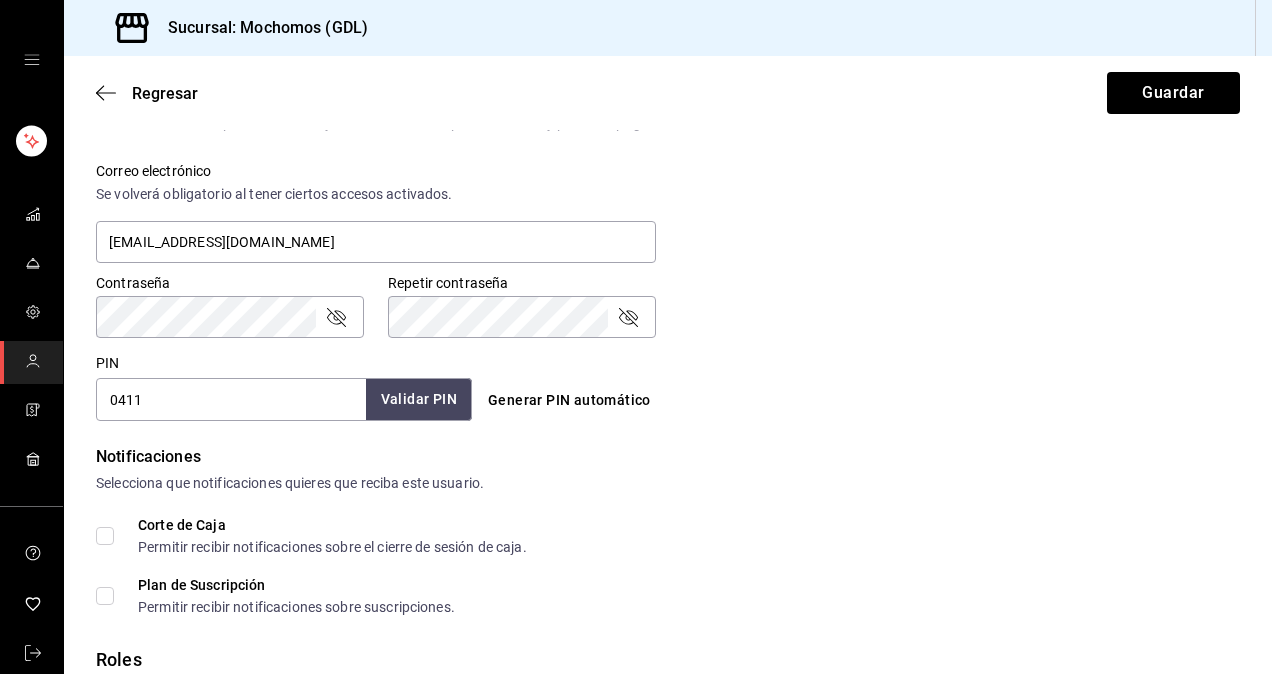click on "Validar PIN" at bounding box center [419, 399] 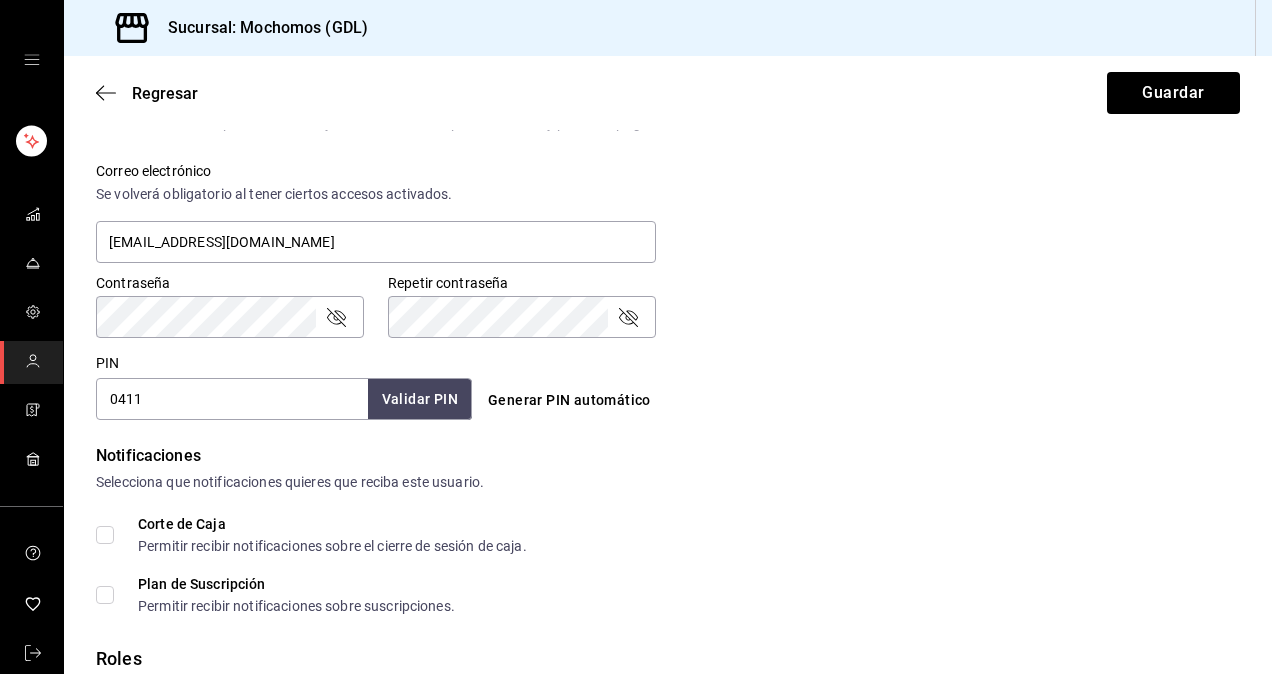 scroll, scrollTop: 864, scrollLeft: 0, axis: vertical 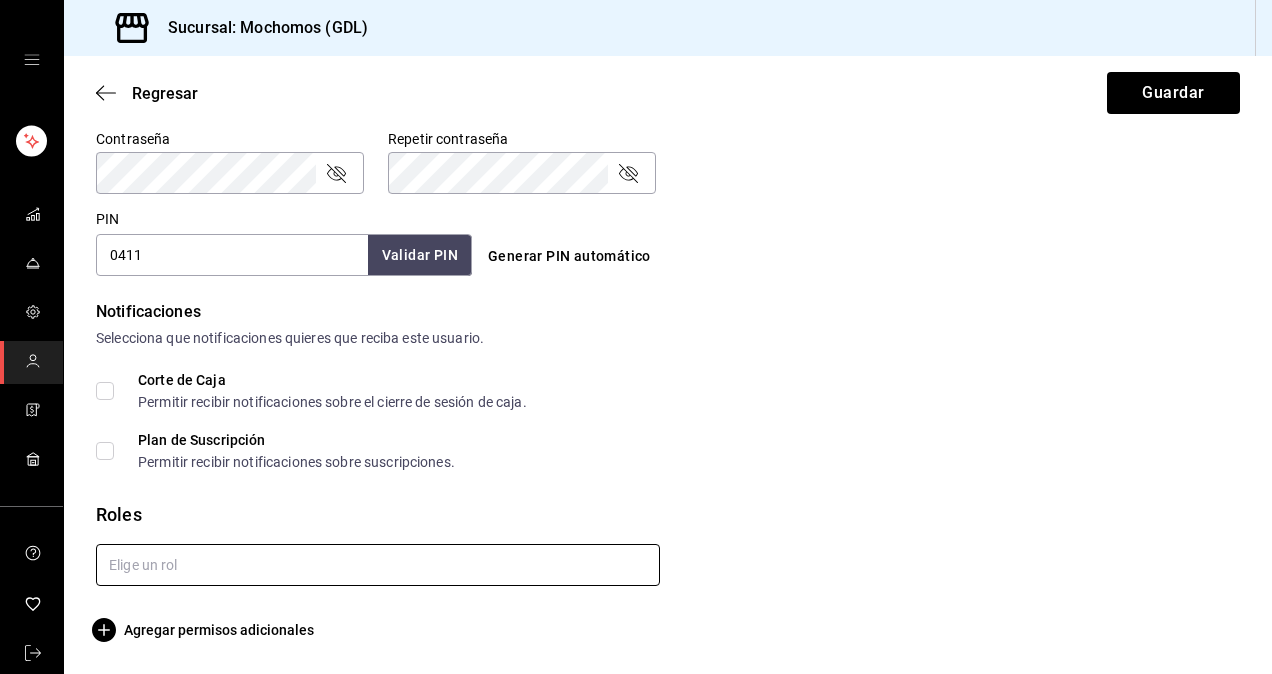 click at bounding box center [378, 565] 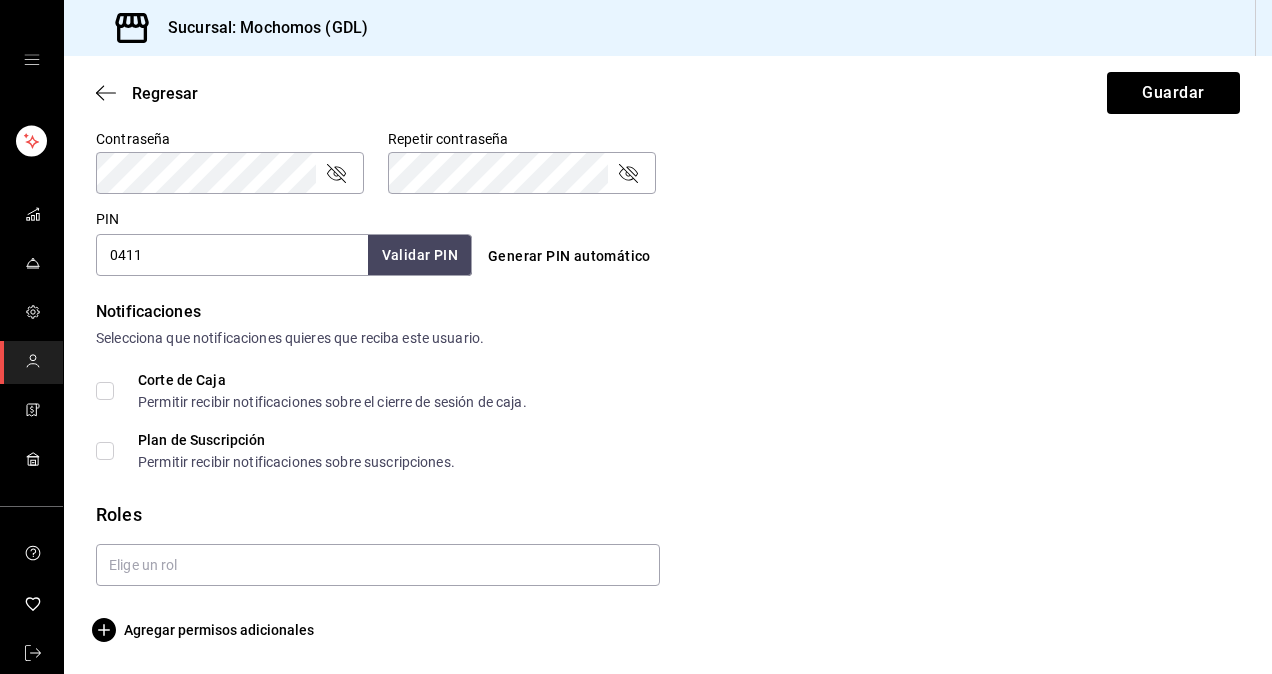 drag, startPoint x: 640, startPoint y: 442, endPoint x: 678, endPoint y: 572, distance: 135.44002 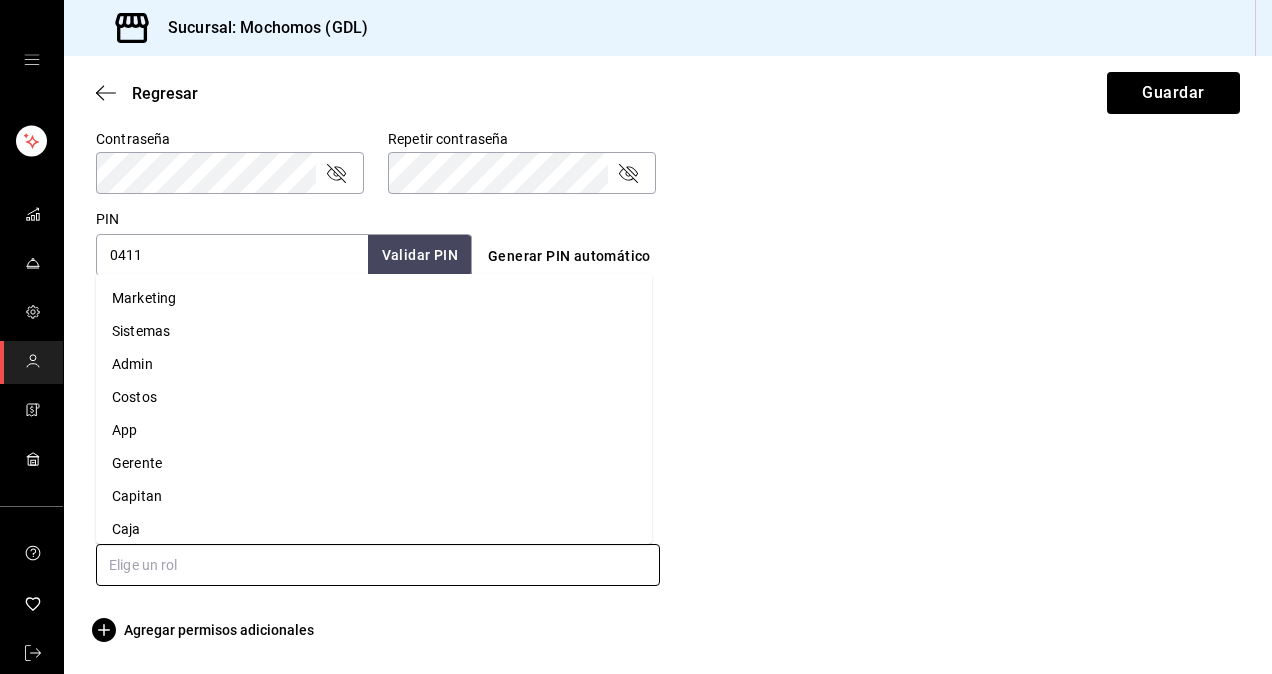 drag, startPoint x: 678, startPoint y: 572, endPoint x: 580, endPoint y: 547, distance: 101.13852 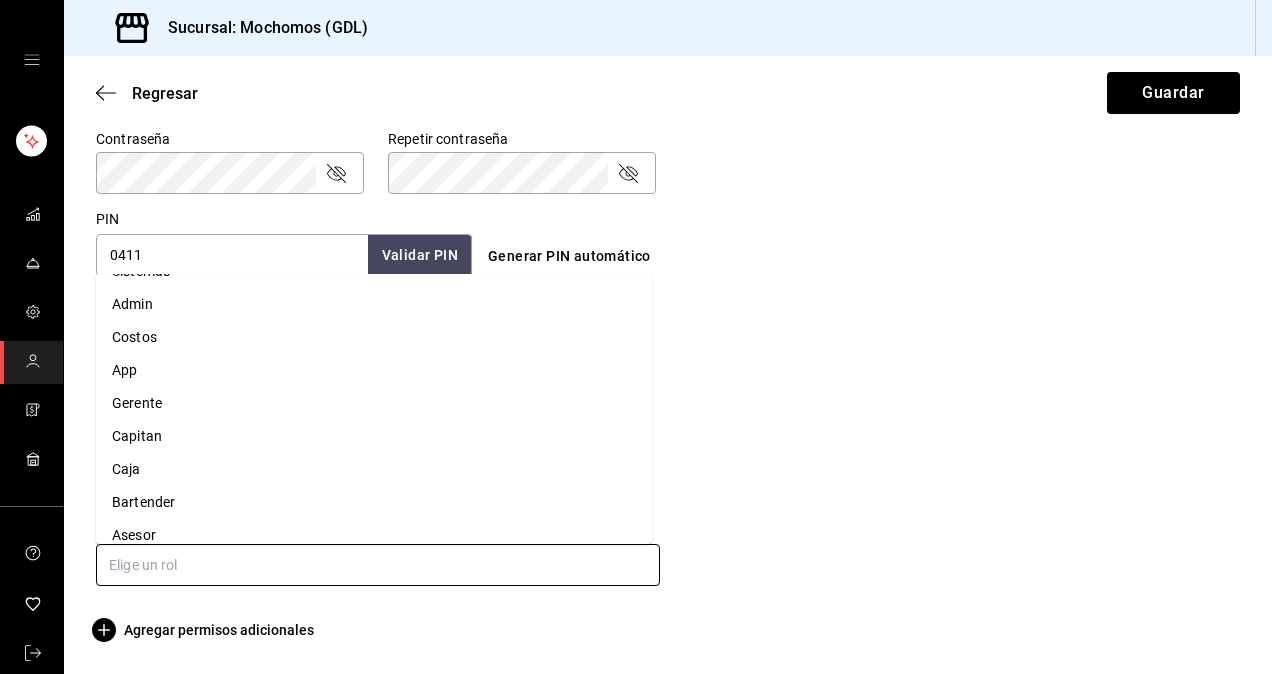 scroll, scrollTop: 76, scrollLeft: 0, axis: vertical 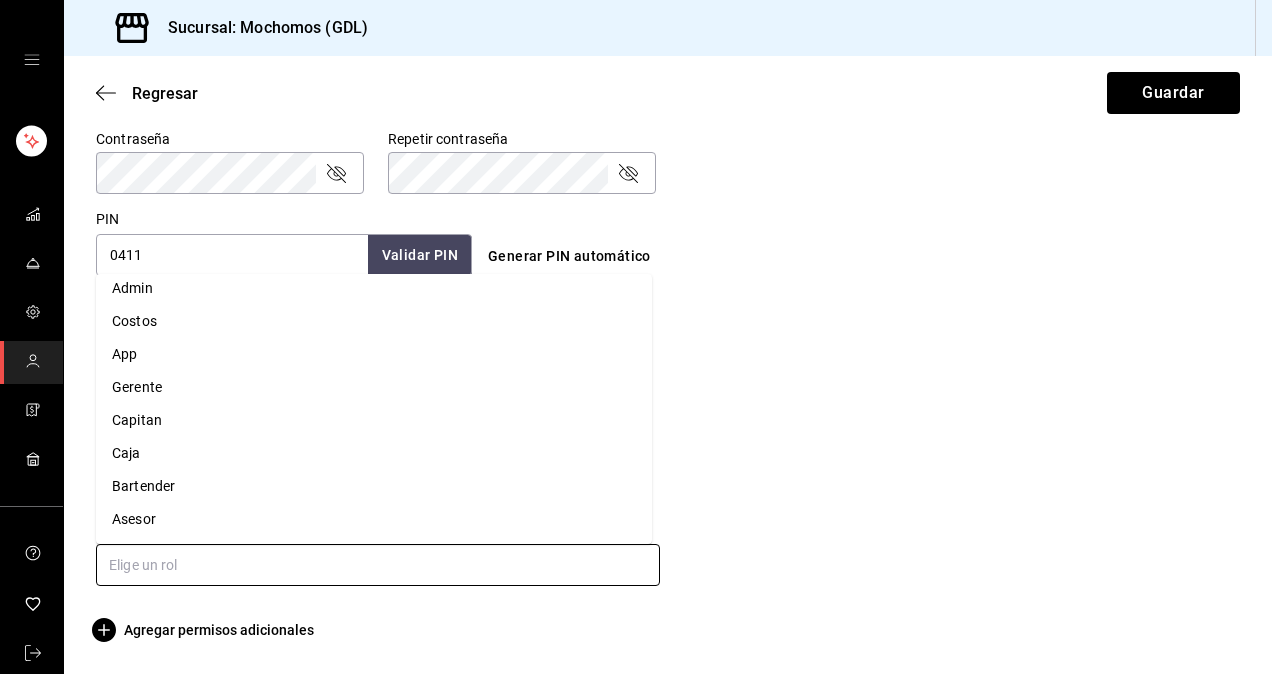 click on "Asesor" at bounding box center (374, 519) 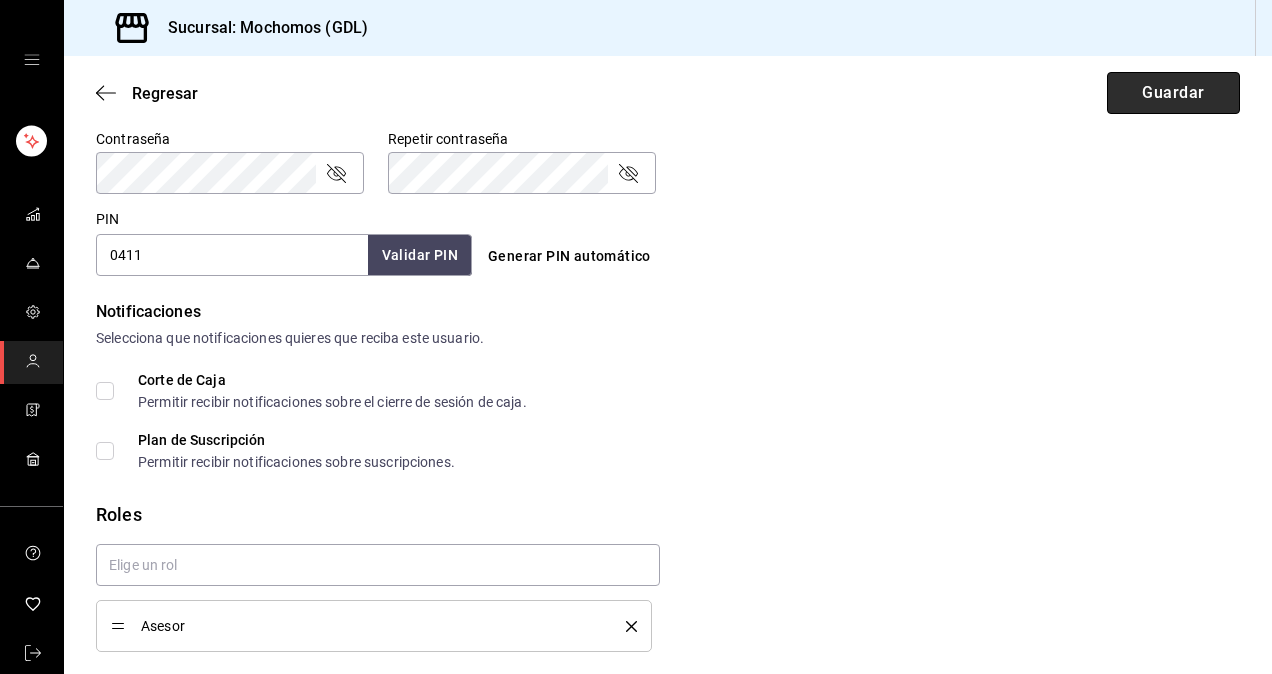 click on "Guardar" at bounding box center (1173, 93) 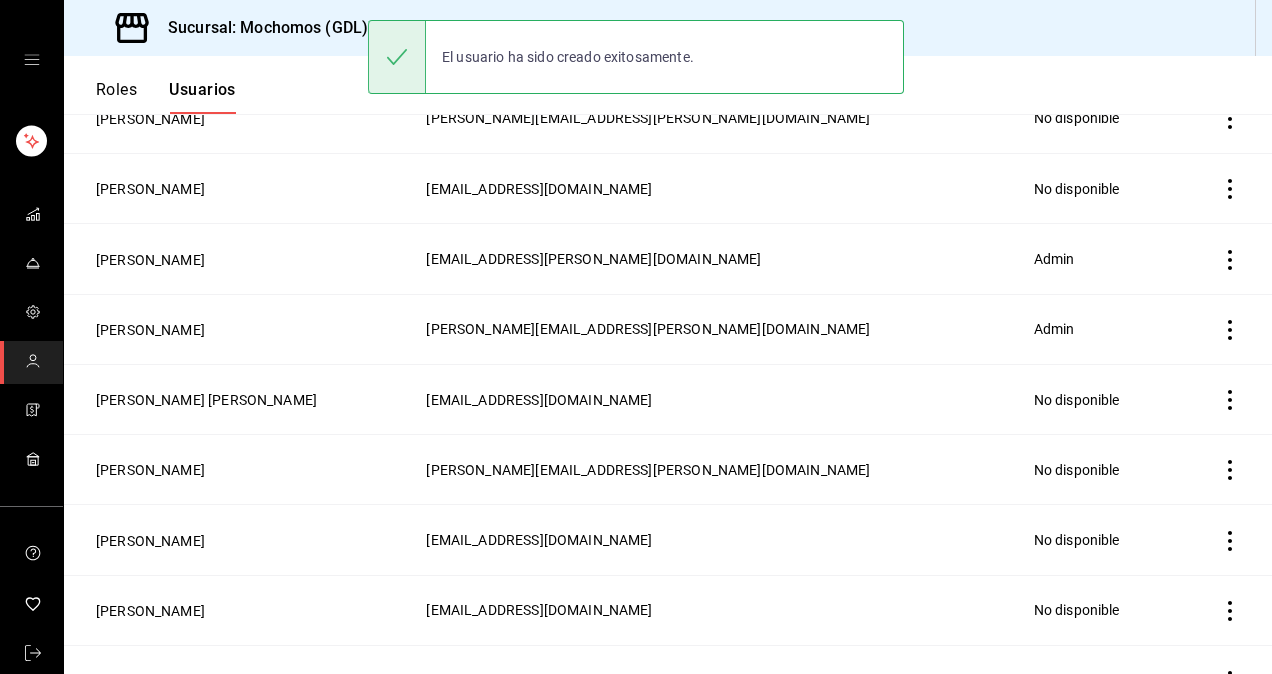 scroll, scrollTop: 933, scrollLeft: 0, axis: vertical 